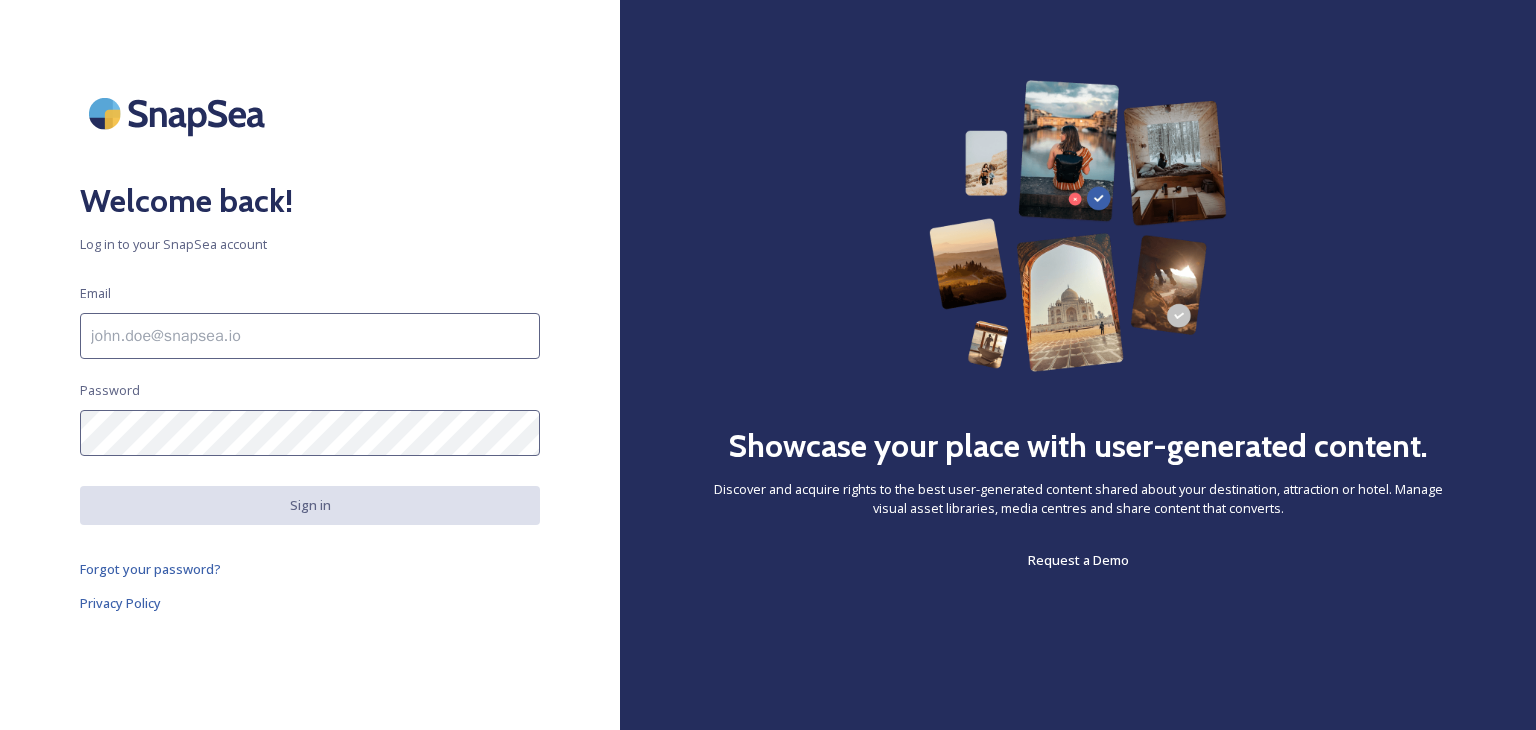 scroll, scrollTop: 0, scrollLeft: 0, axis: both 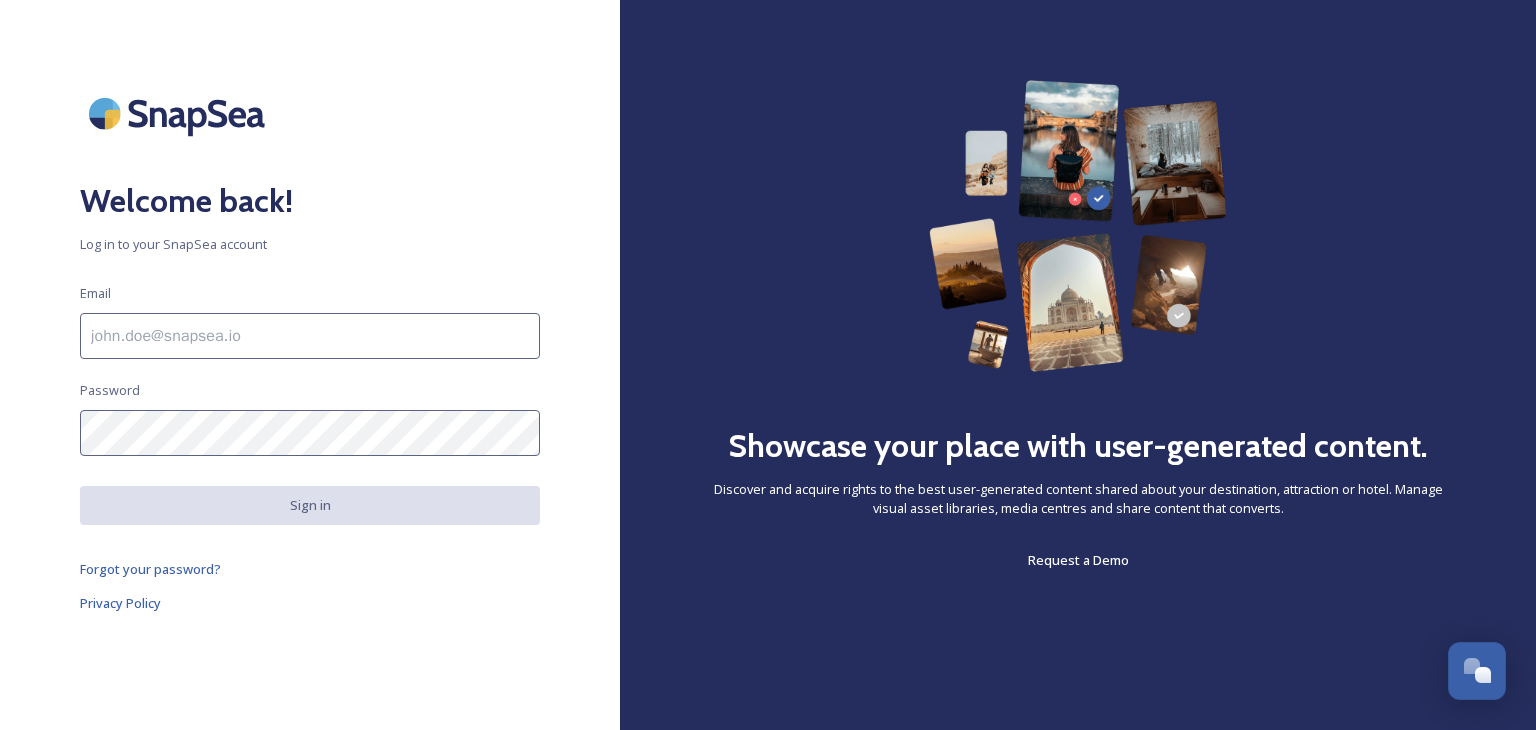 click at bounding box center [310, 336] 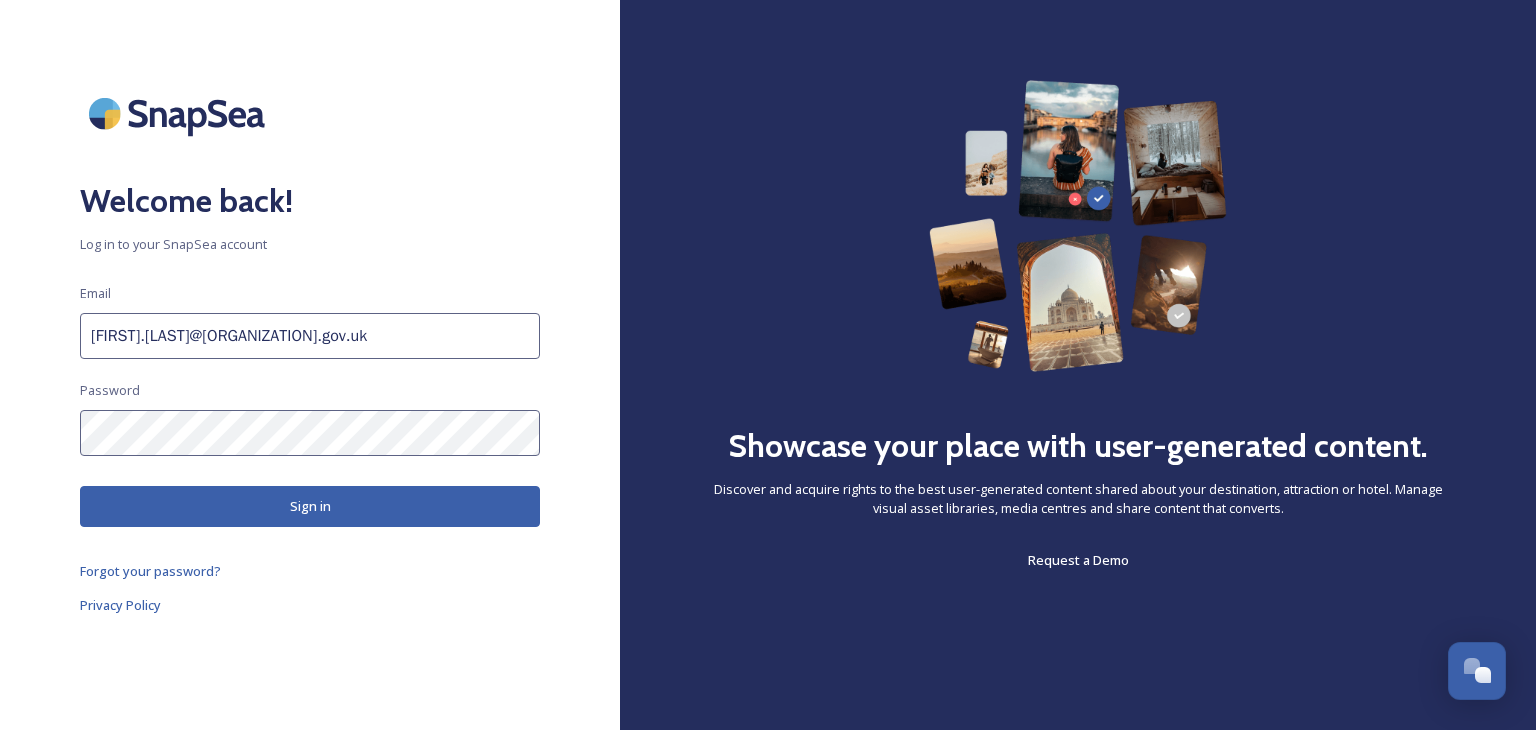 click on "Sign in" at bounding box center [310, 506] 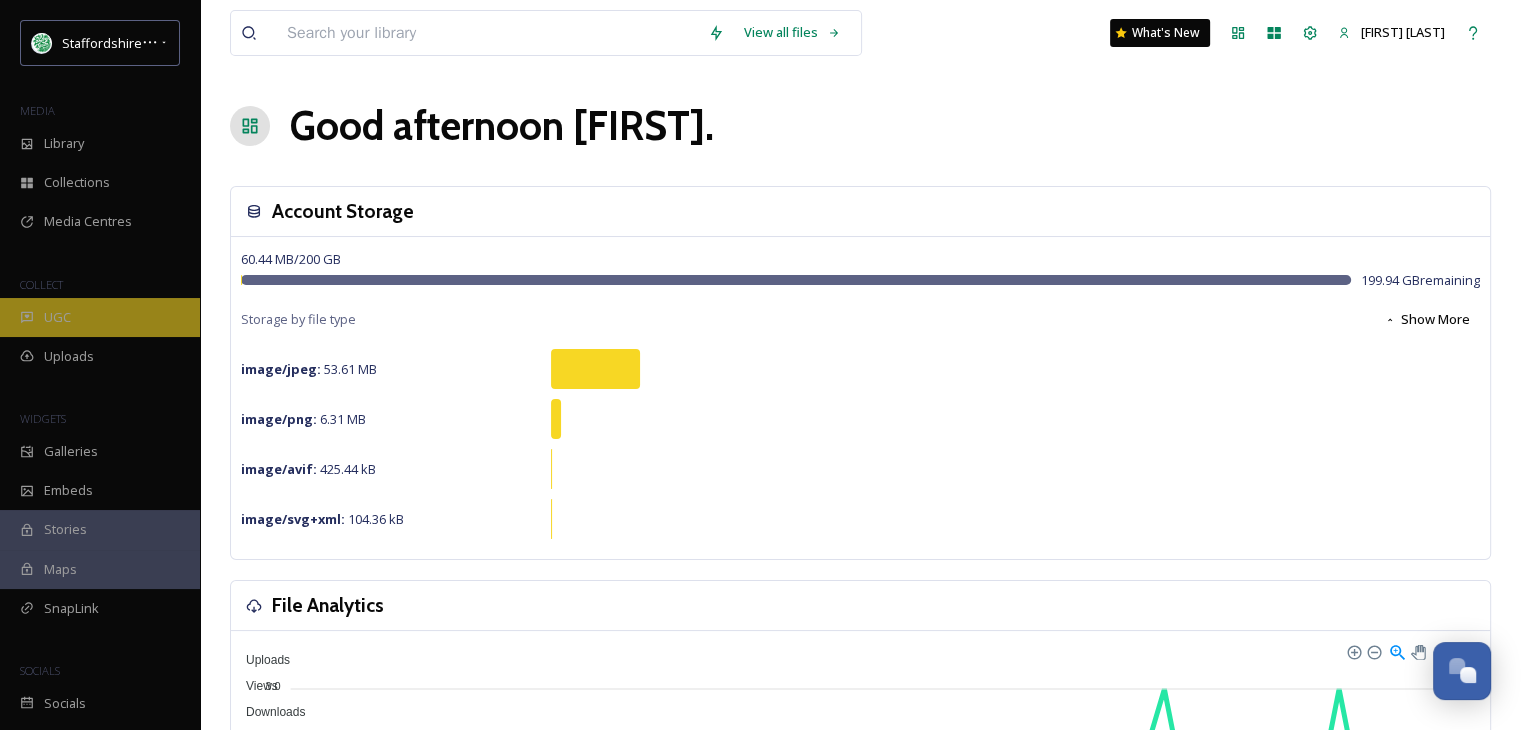 click on "UGC" at bounding box center (57, 317) 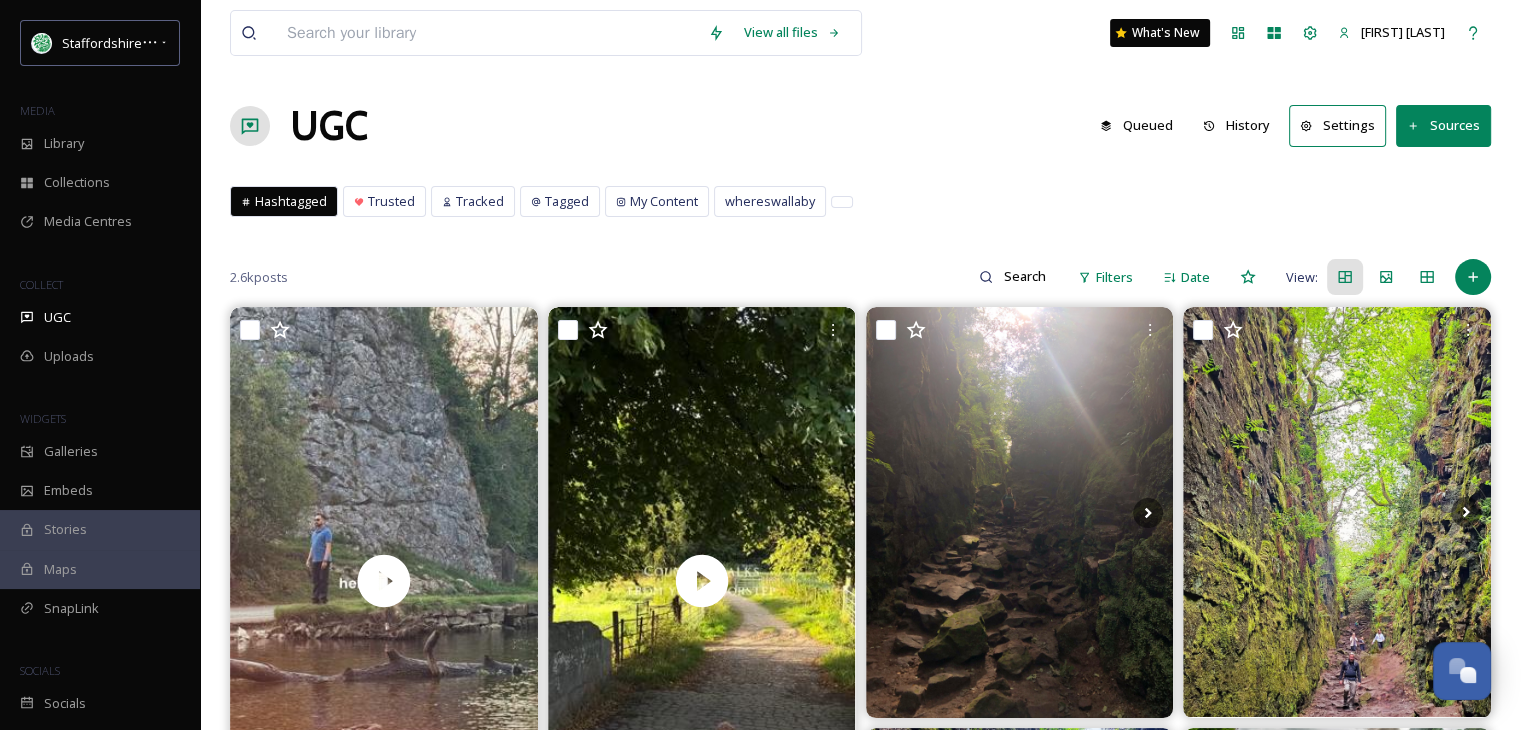 click on "History" at bounding box center (1236, 125) 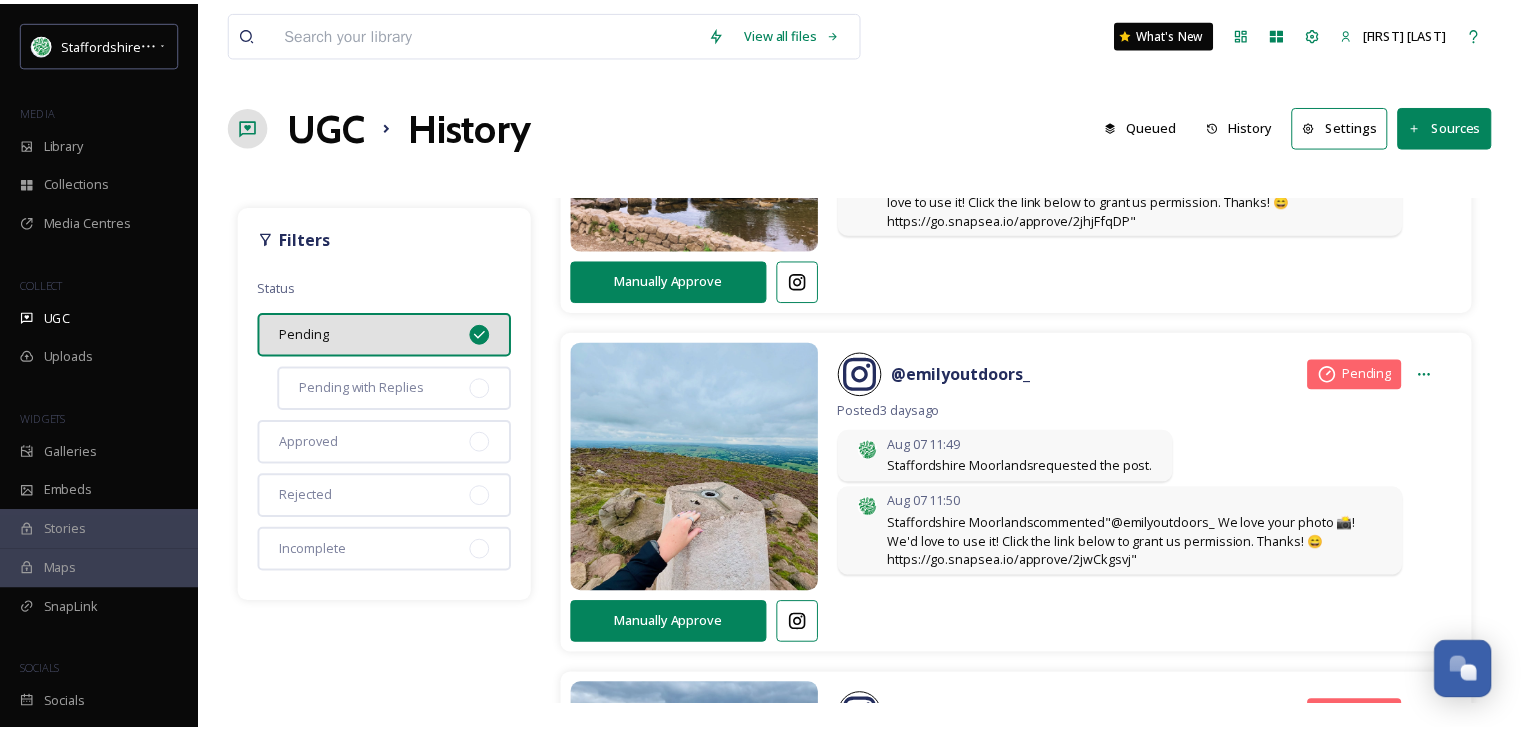 scroll, scrollTop: 0, scrollLeft: 0, axis: both 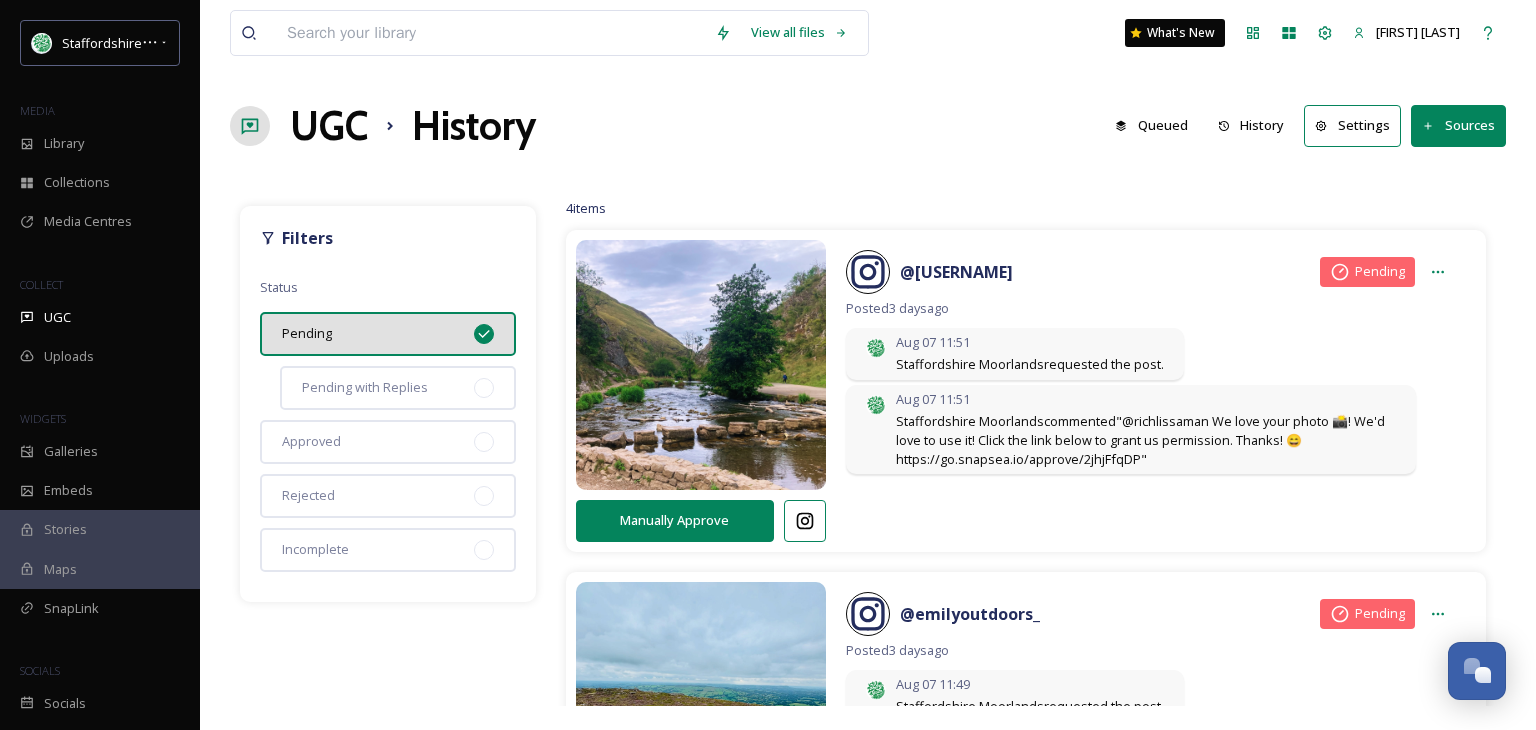 click on "View all files What's New [FIRST] [LAST] UGC History Queued History Settings Sources Filters Status Pending Pending with Replies Approved Rejected Incomplete 4  items Manually Approve @ [USERNAME] Pending Posted  3 days  ago Aug 07 11:51 [LOCATION]  requested the post. Aug 07 11:51 [LOCATION]  commented  "@[USERNAME] We love your photo 📸! We'd love to use it! Click the link below to grant us permission. Thanks! 😄
https://go.snapsea.io/approve/2jhjFfqDP" Manually Approve @ [USERNAME] Pending Posted  3 days  ago Aug 07 11:49 [LOCATION]  requested the post. Aug 07 11:50 [LOCATION]  commented  "@[USERNAME] We love your photo 📸! We'd love to use it! Click the link below to grant us permission. Thanks! 😄
https://go.snapsea.io/approve/2jwCkgsvj" Manually Approve @ [USERNAME] Pending Posted  5 days  ago Aug 07 11:47 [LOCATION]  requested the post. Aug 07 11:48 [LOCATION]  commented  Manually Approve @ [USERNAME]" at bounding box center (868, 365) 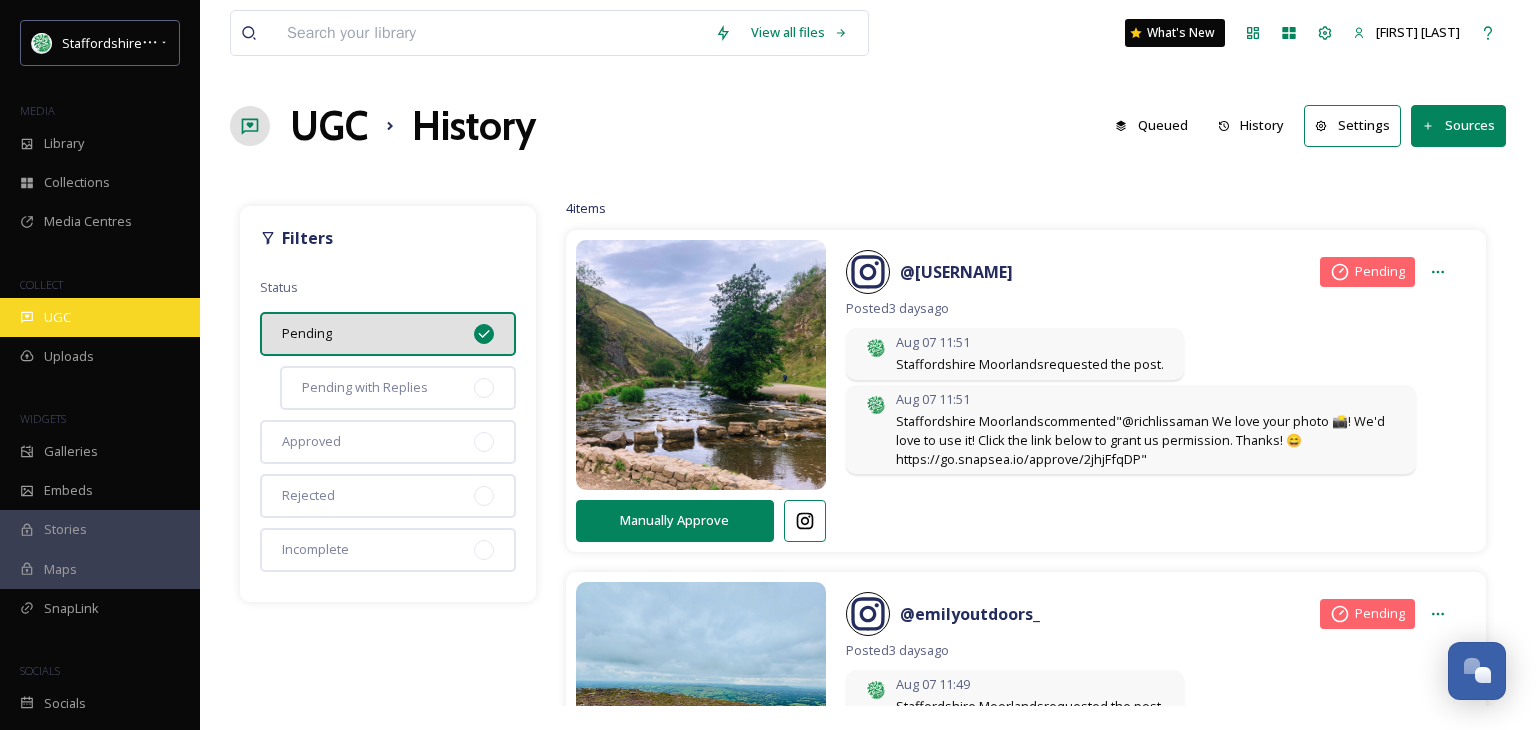 click on "UGC" at bounding box center (57, 317) 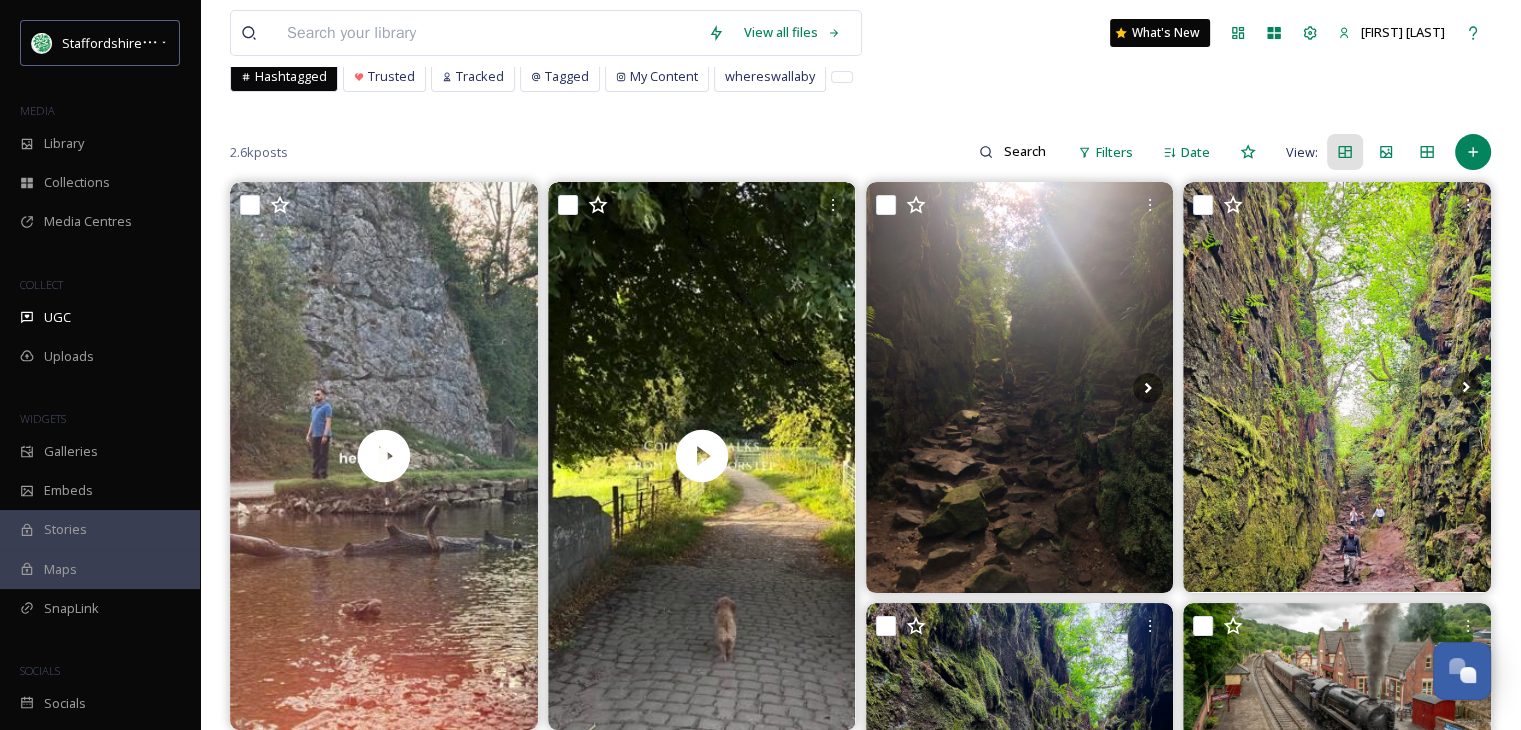 scroll, scrollTop: 0, scrollLeft: 0, axis: both 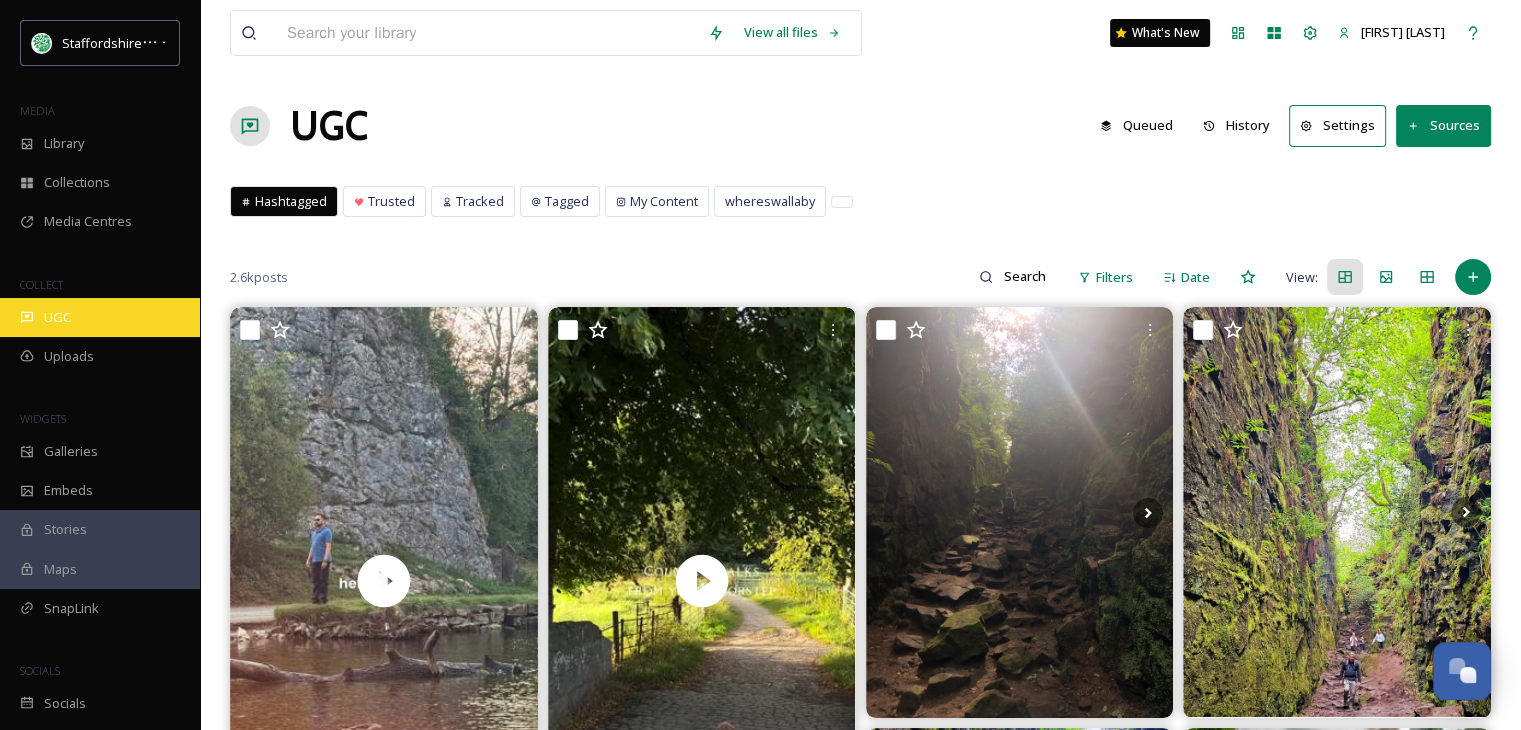 click on "UGC" at bounding box center [57, 317] 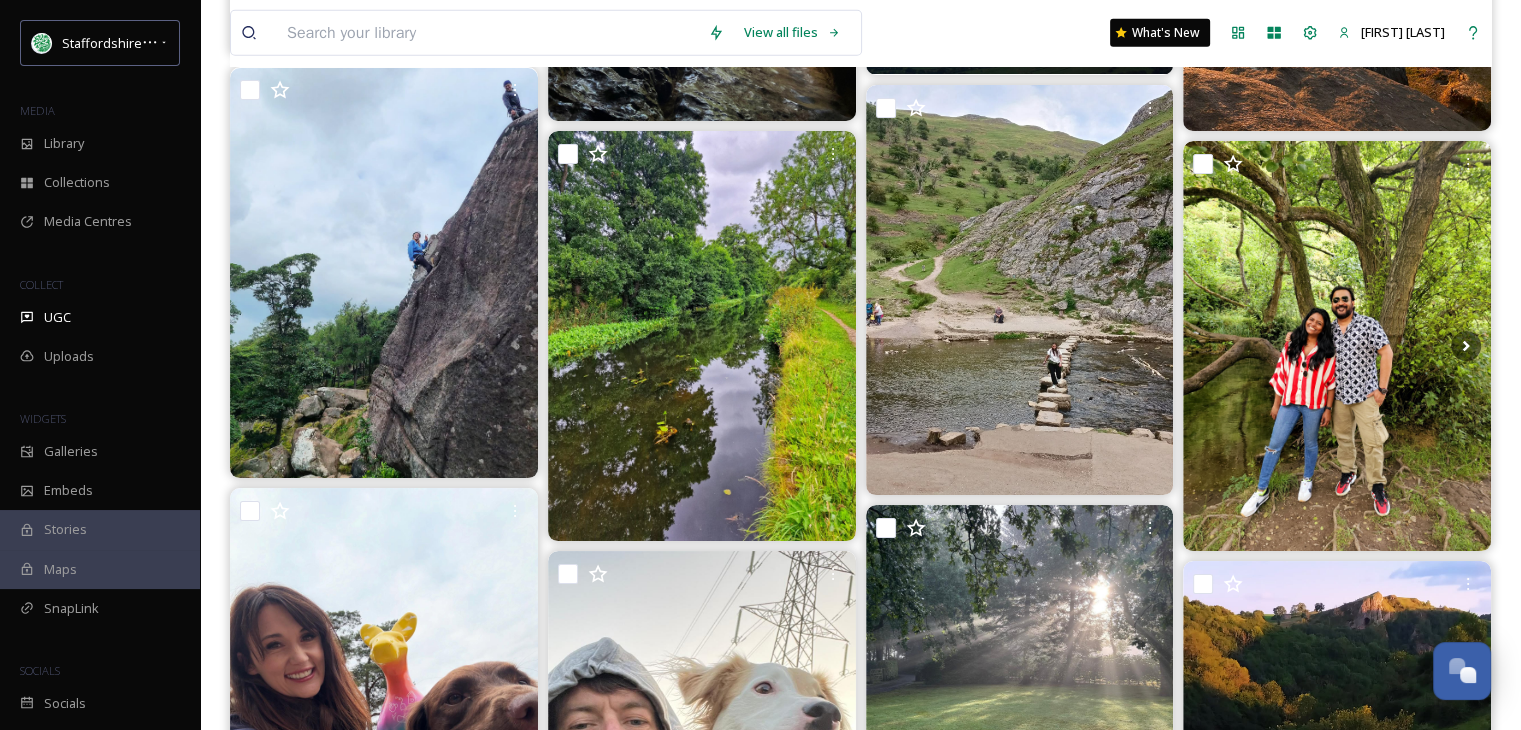 scroll, scrollTop: 5600, scrollLeft: 0, axis: vertical 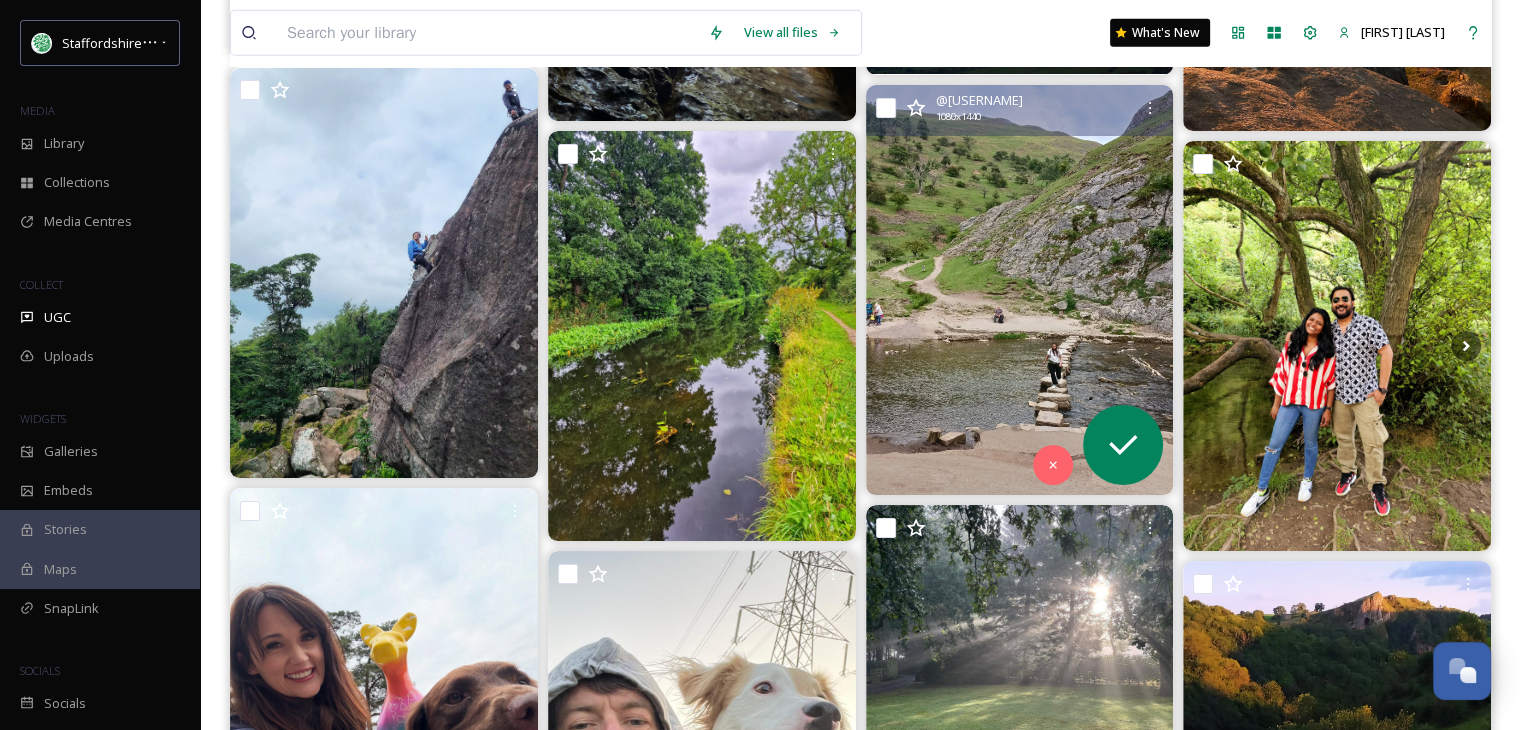 click at bounding box center (1020, 290) 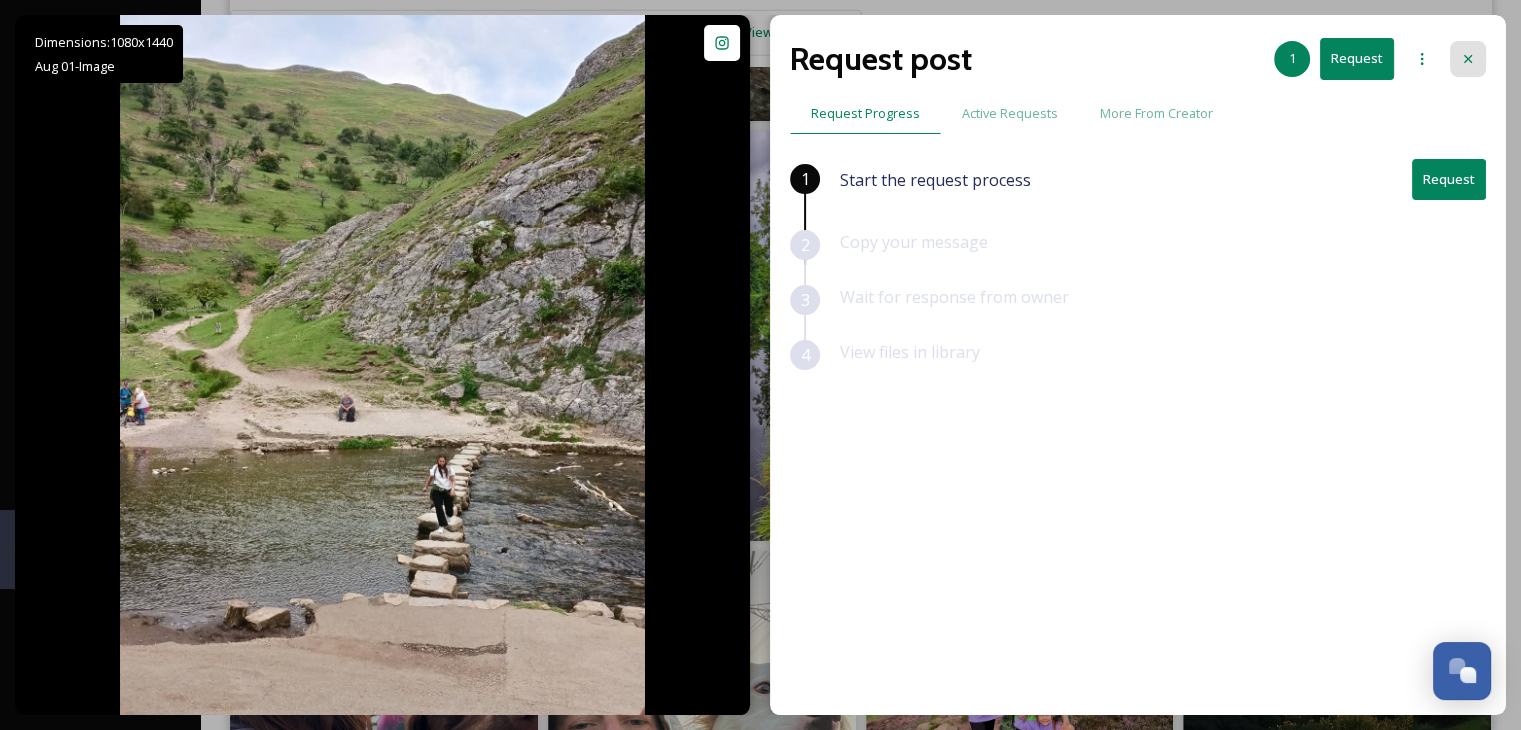 click 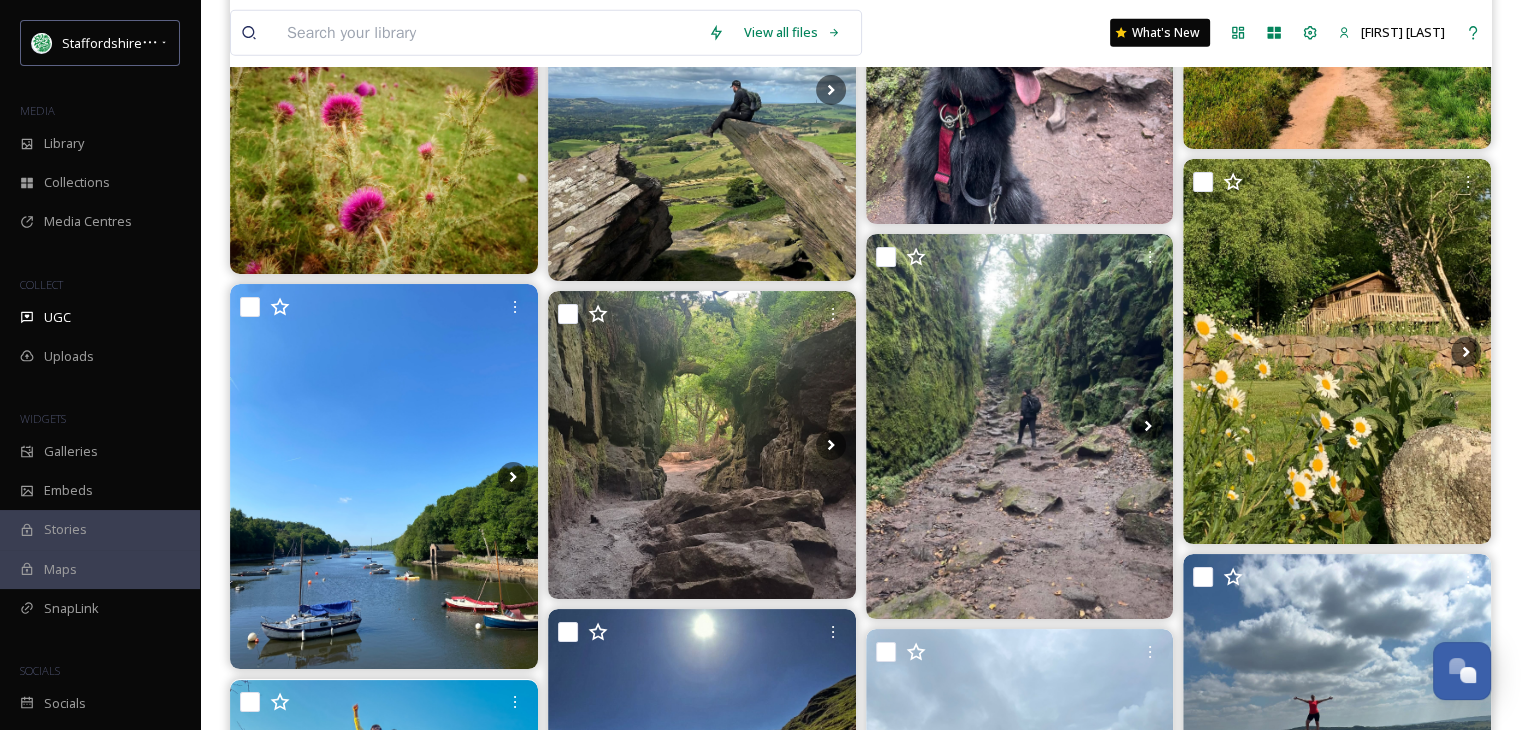 scroll, scrollTop: 13600, scrollLeft: 0, axis: vertical 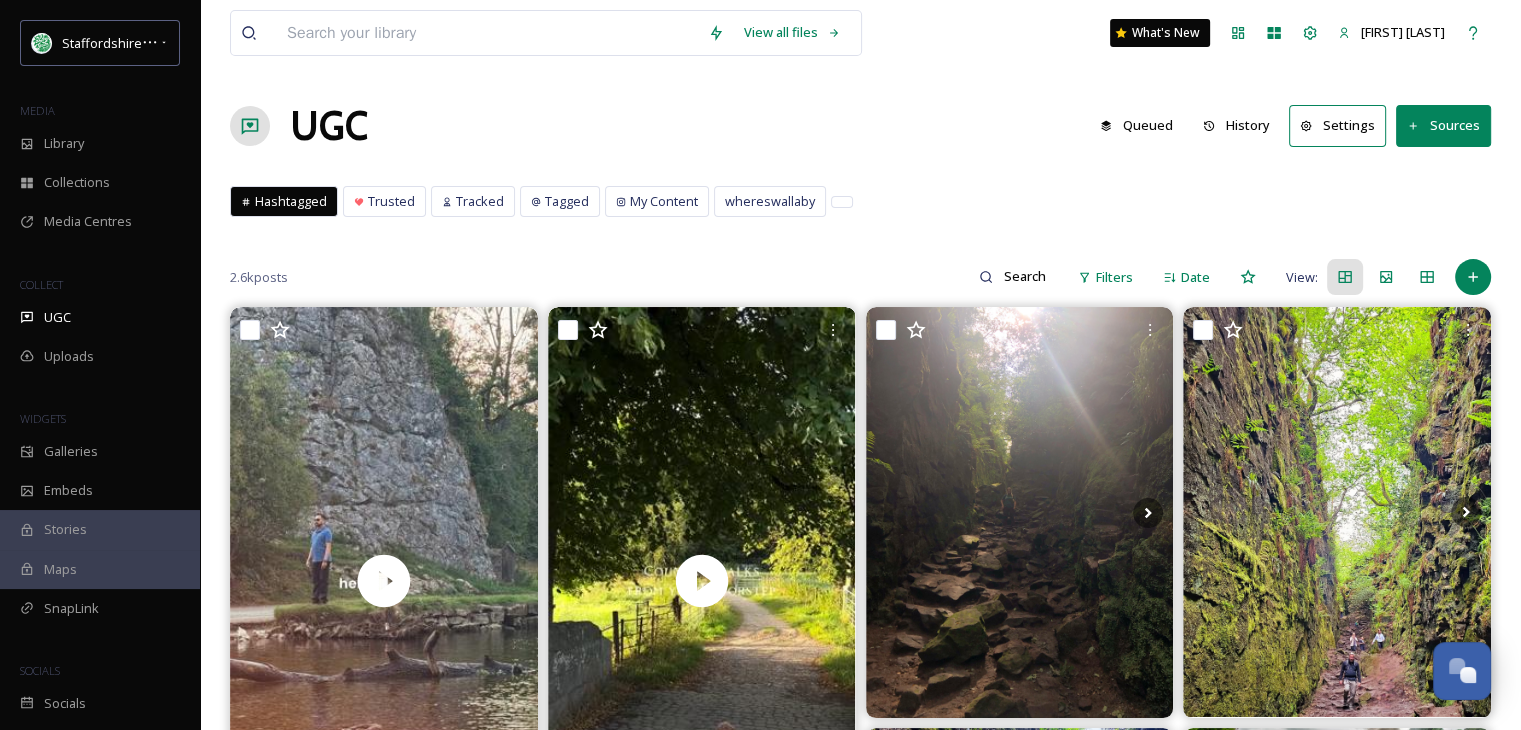 drag, startPoint x: 1535, startPoint y: 104, endPoint x: 1028, endPoint y: 121, distance: 507.28494 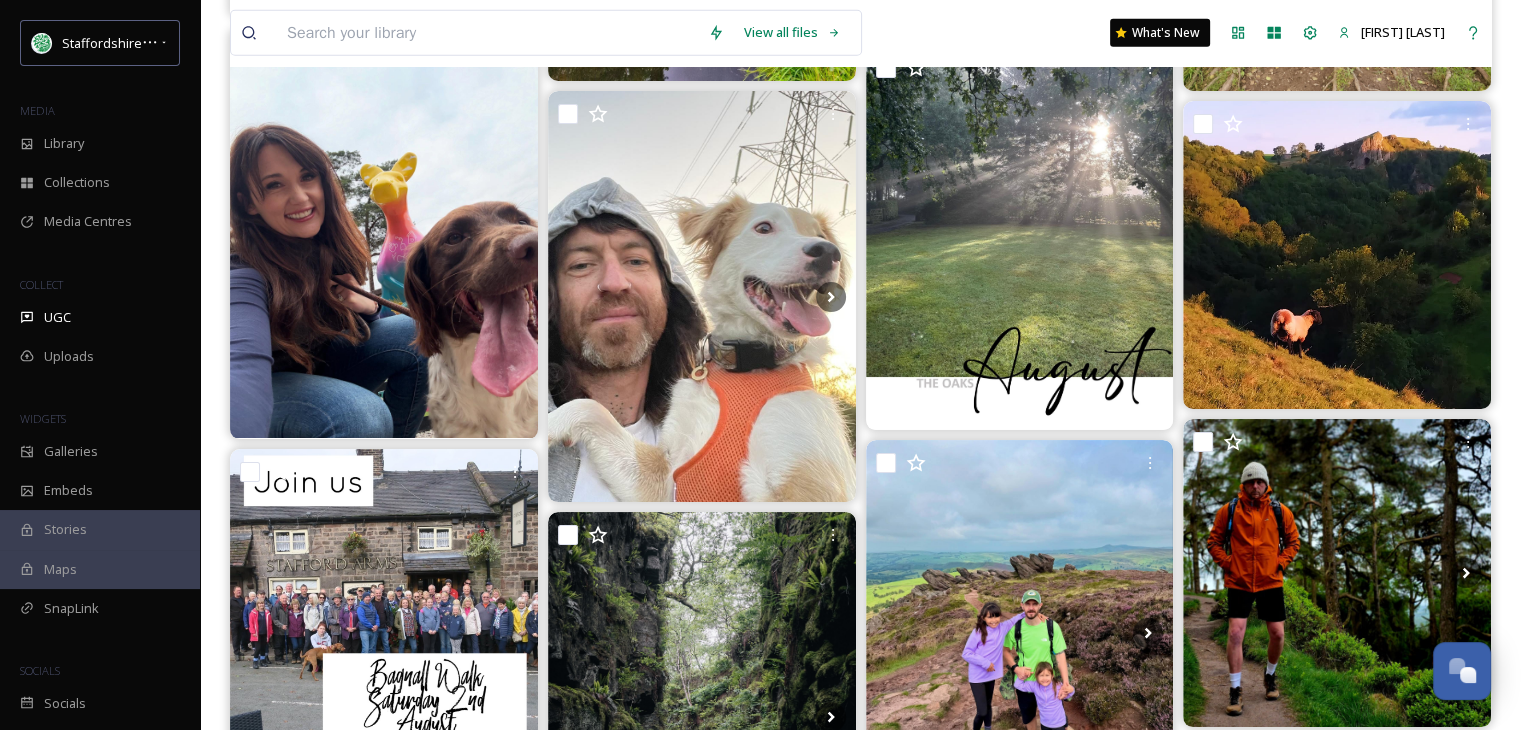 scroll, scrollTop: 5900, scrollLeft: 0, axis: vertical 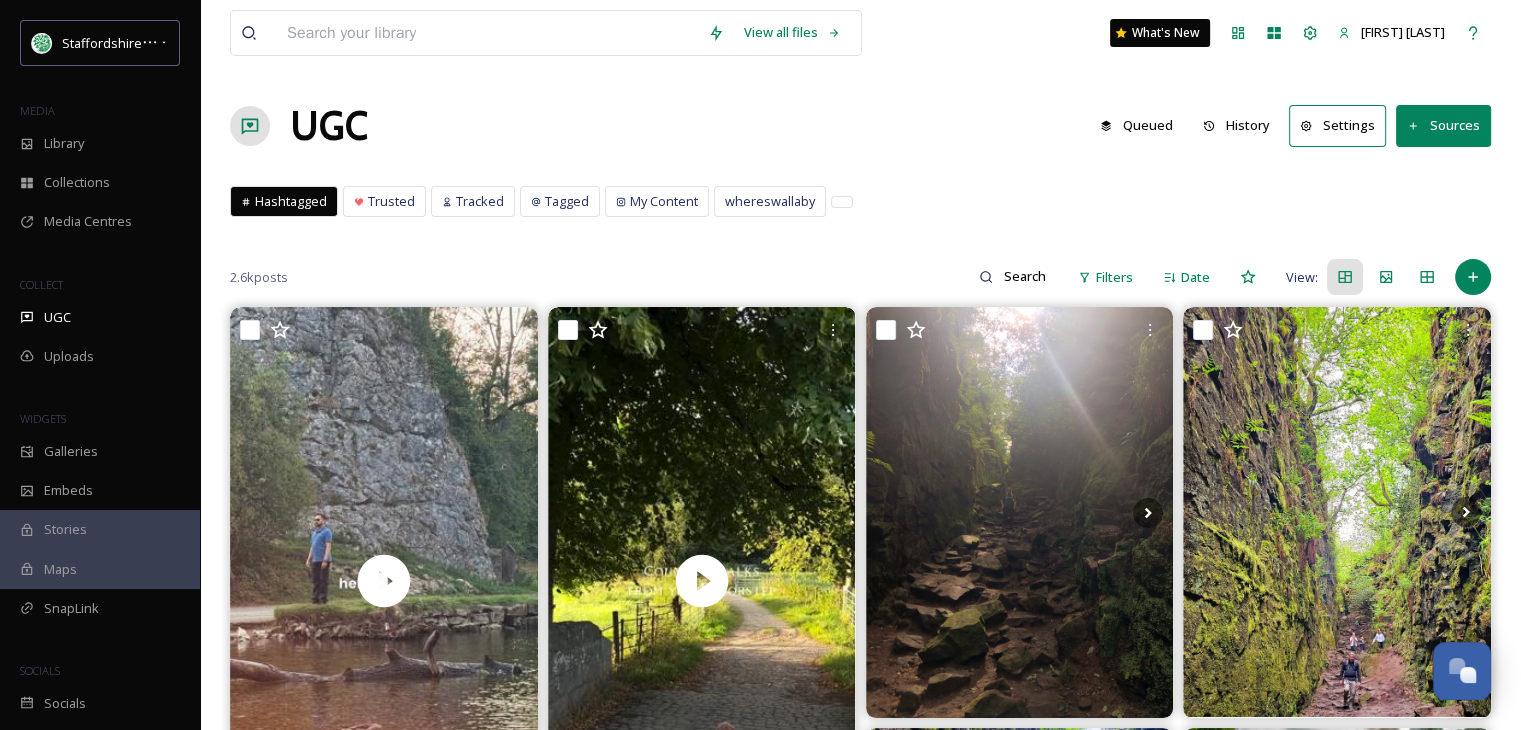 click on "History" at bounding box center (1236, 125) 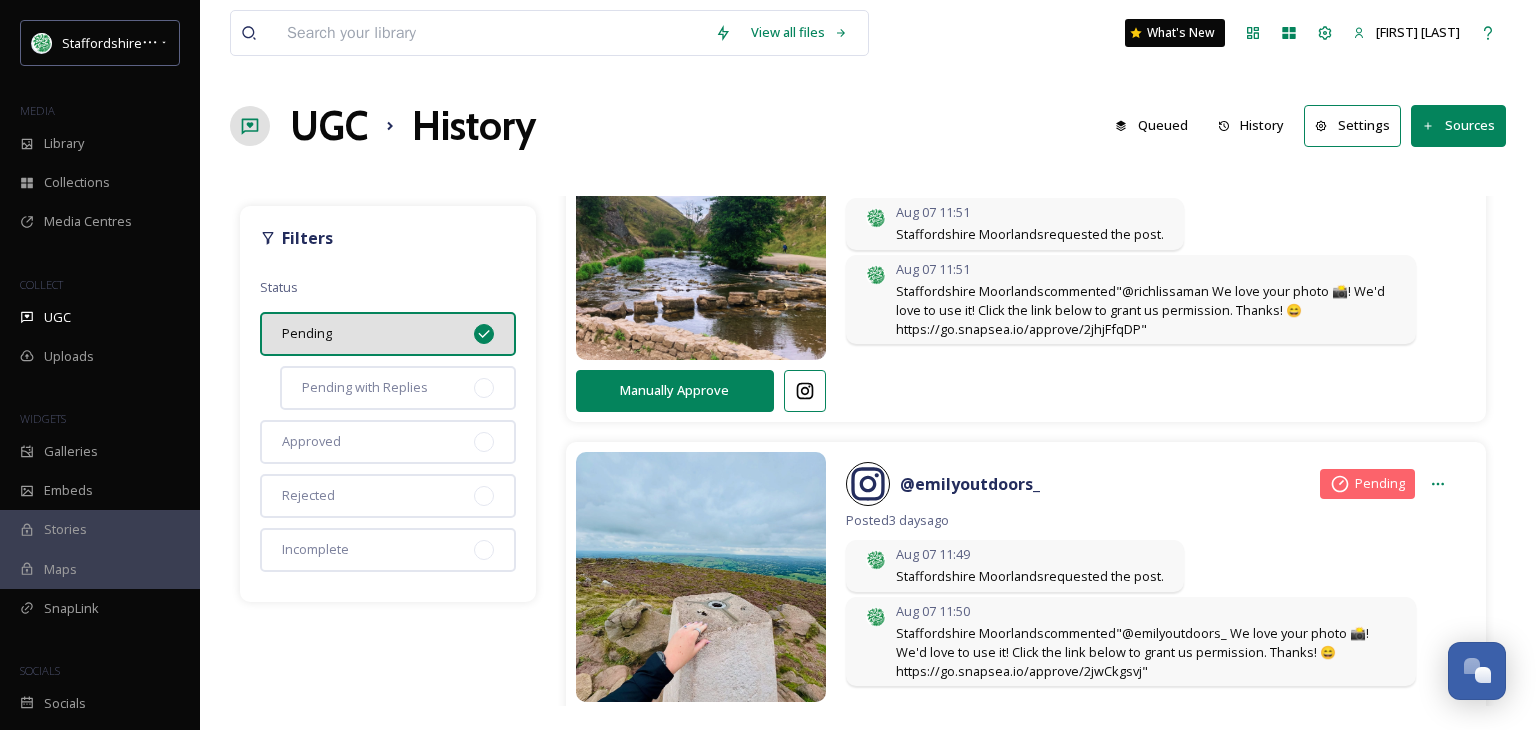 scroll, scrollTop: 0, scrollLeft: 0, axis: both 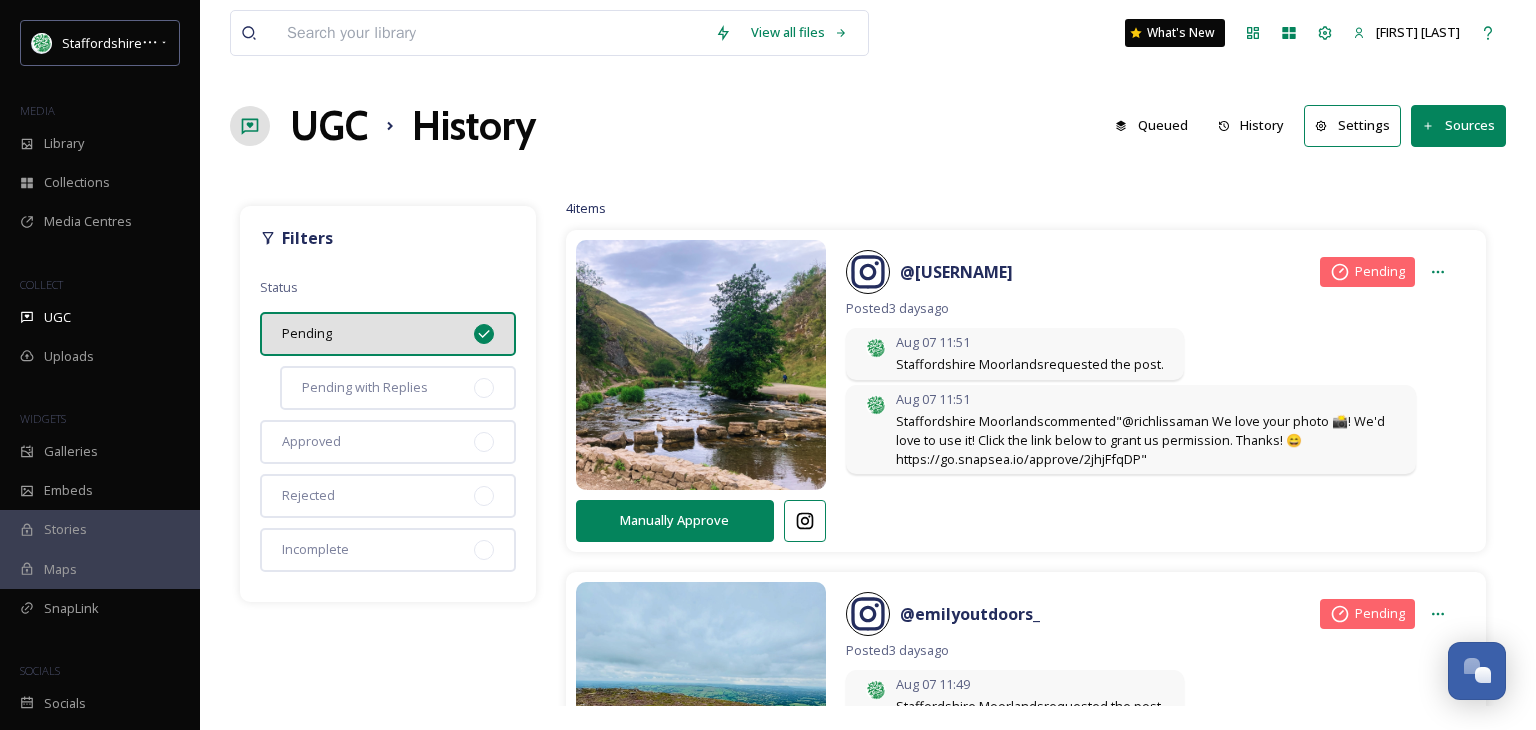 click on "View all files What's New [FIRST] [LAST] UGC History Queued History Settings Sources Filters Status Pending Pending with Replies Approved Rejected Incomplete 4  items Manually Approve @ [USERNAME] Pending Posted  3 days  ago Aug 07 11:51 [LOCATION]  requested the post. Aug 07 11:51 [LOCATION]  commented  "@[USERNAME] We love your photo 📸! We'd love to use it! Click the link below to grant us permission. Thanks! 😄
https://go.snapsea.io/approve/2jhjFfqDP" Manually Approve @ [USERNAME] Pending Posted  3 days  ago Aug 07 11:49 [LOCATION]  requested the post. Aug 07 11:50 [LOCATION]  commented  "@[USERNAME] We love your photo 📸! We'd love to use it! Click the link below to grant us permission. Thanks! 😄
https://go.snapsea.io/approve/2jwCkgsvj" Manually Approve @ [USERNAME] Pending Posted  5 days  ago Aug 07 11:47 [LOCATION]  requested the post. Aug 07 11:48 [LOCATION]  commented  Manually Approve @ [USERNAME]" at bounding box center [868, 365] 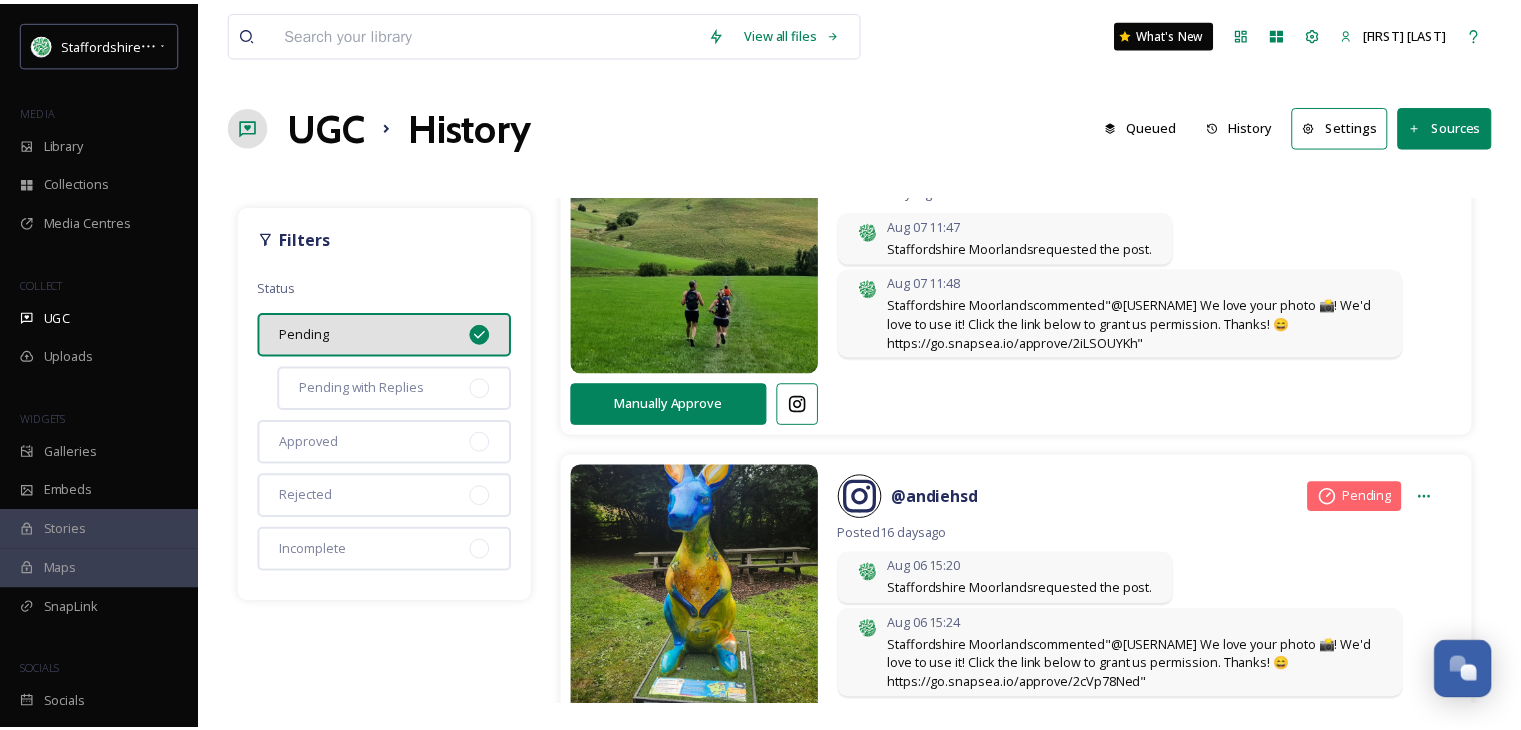 scroll, scrollTop: 954, scrollLeft: 0, axis: vertical 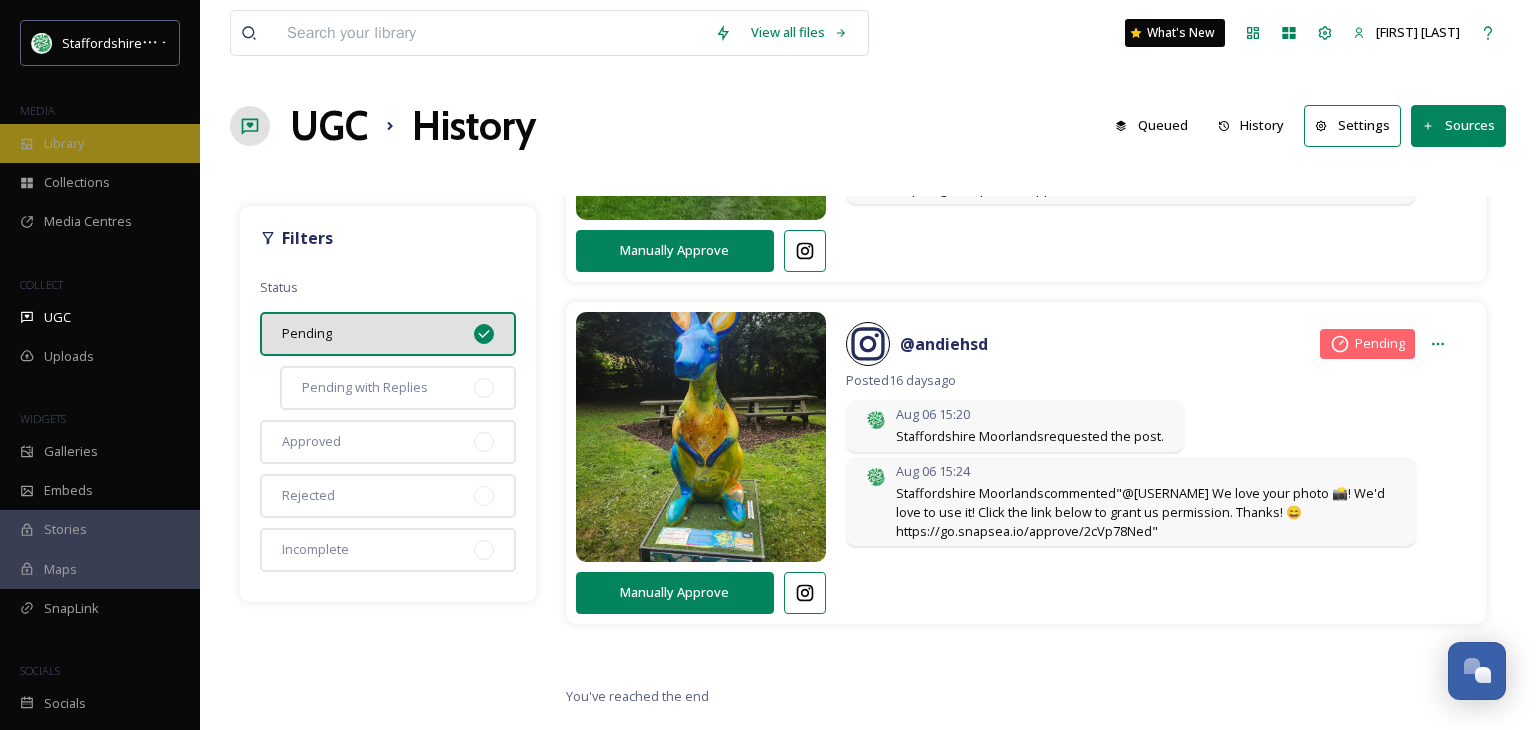click on "Library" at bounding box center [100, 143] 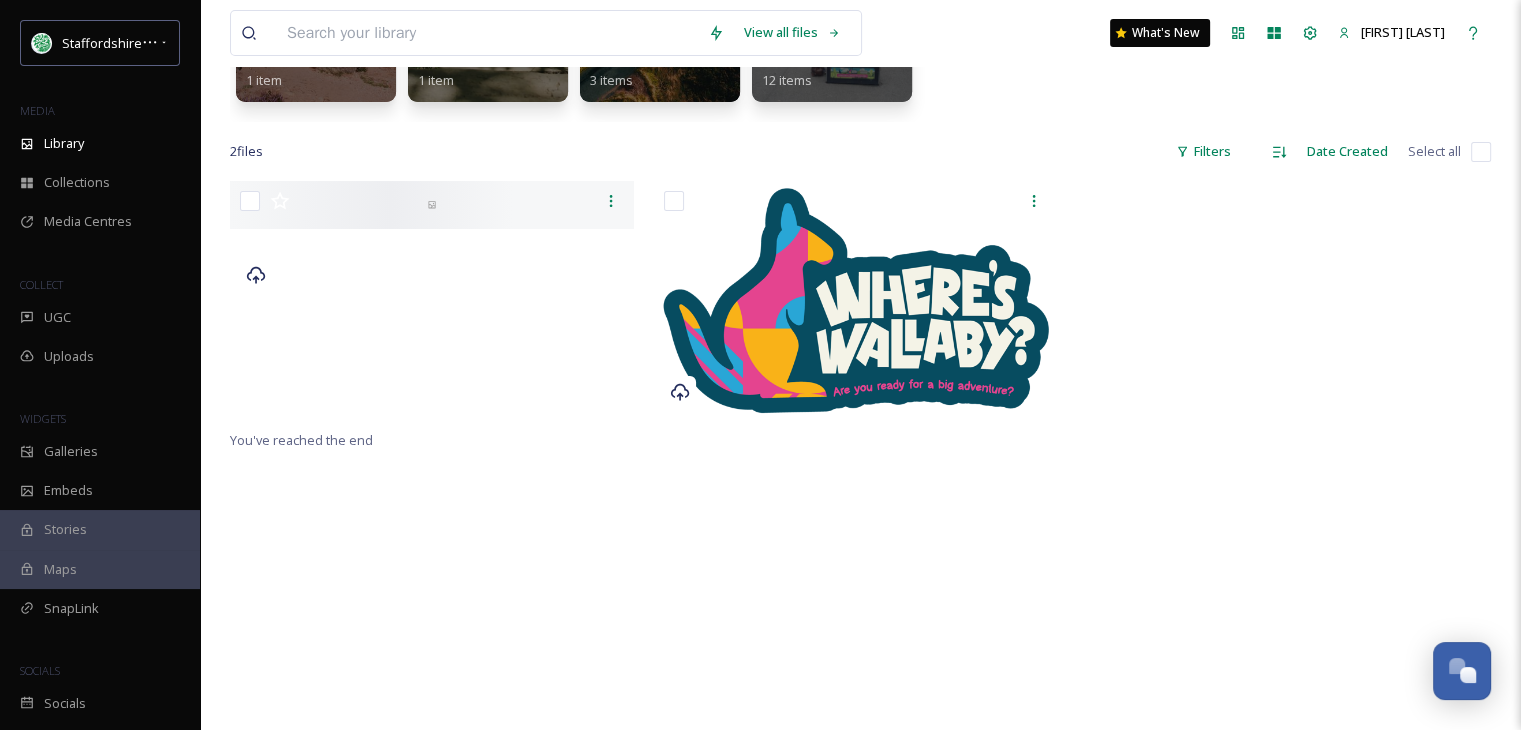 scroll, scrollTop: 400, scrollLeft: 0, axis: vertical 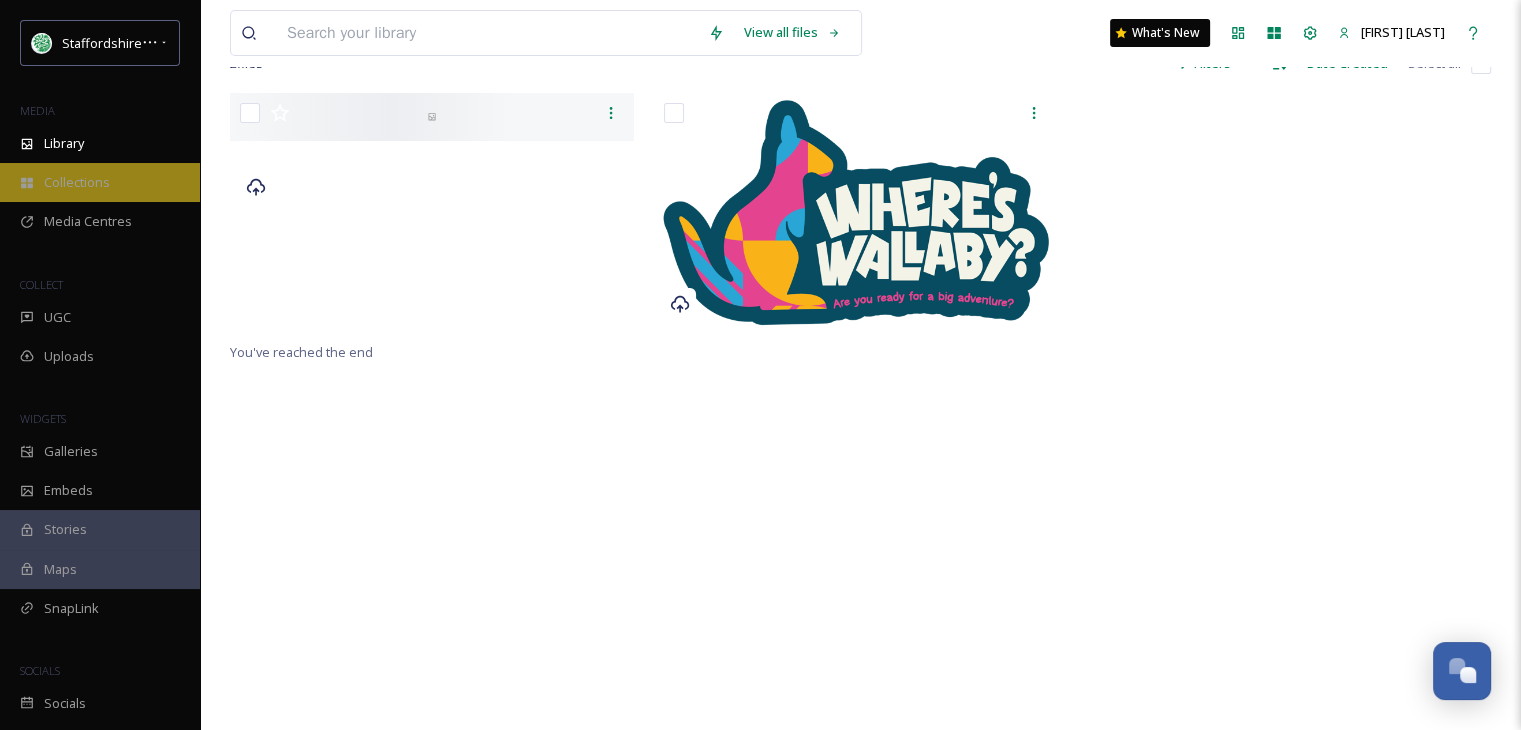 click on "Collections" at bounding box center [77, 182] 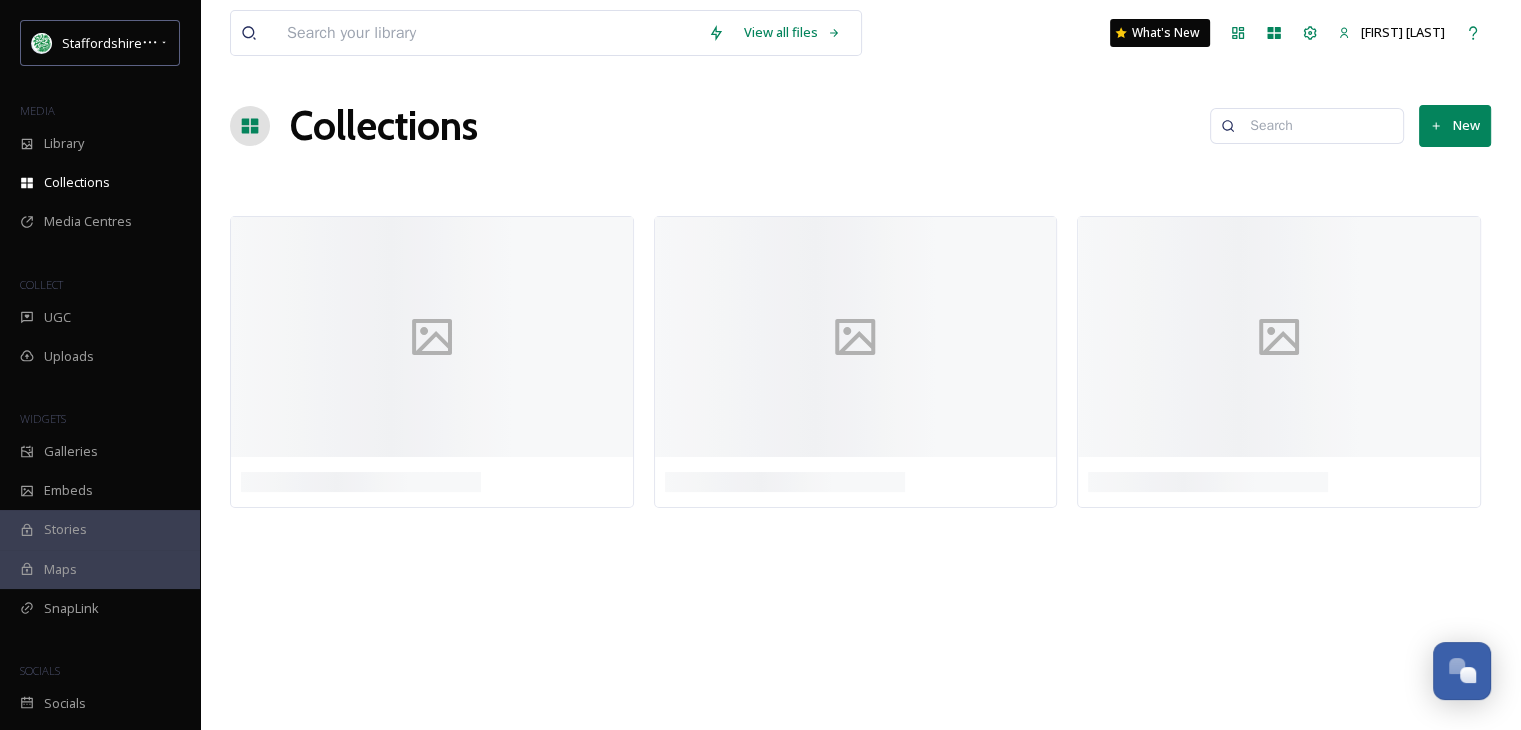 scroll, scrollTop: 0, scrollLeft: 0, axis: both 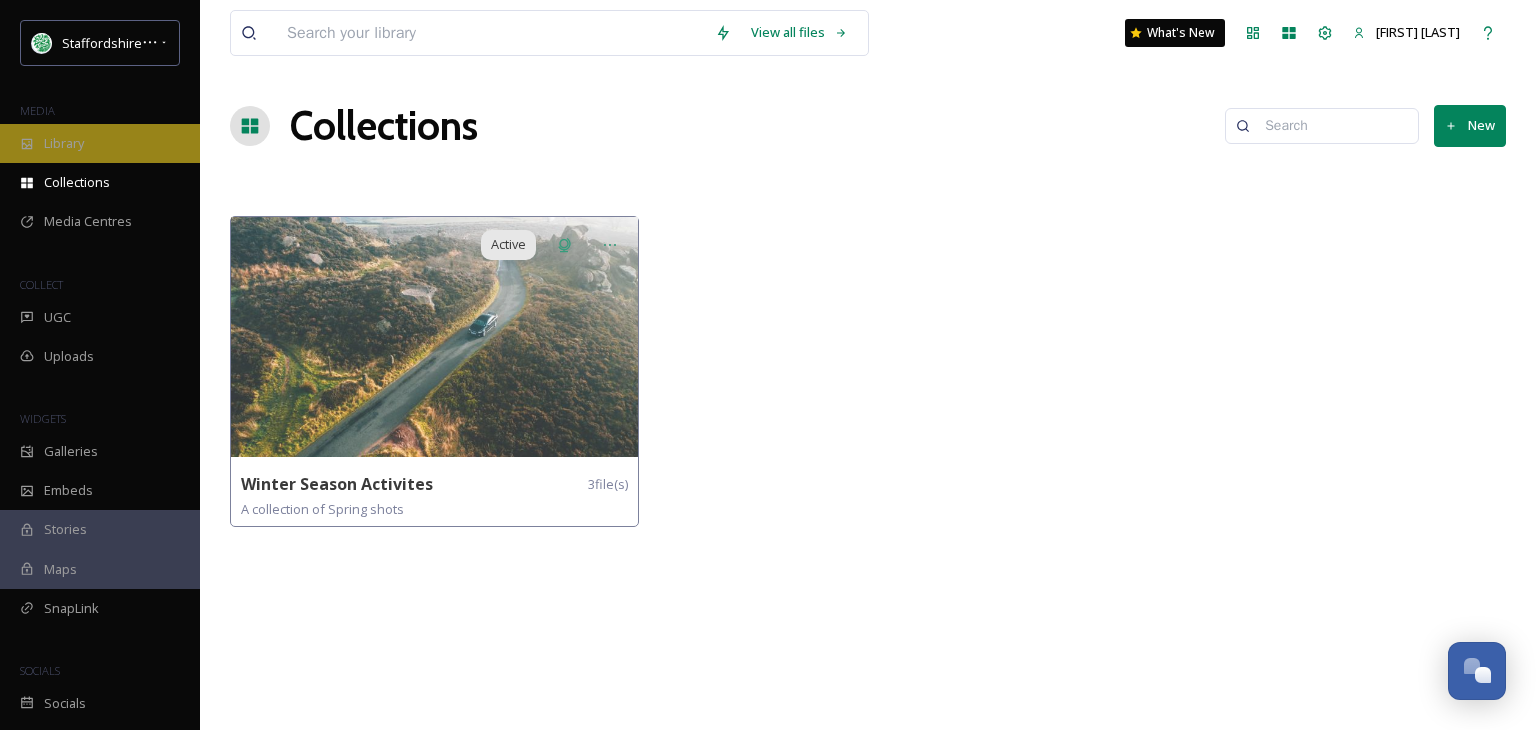 click on "Library" at bounding box center (64, 143) 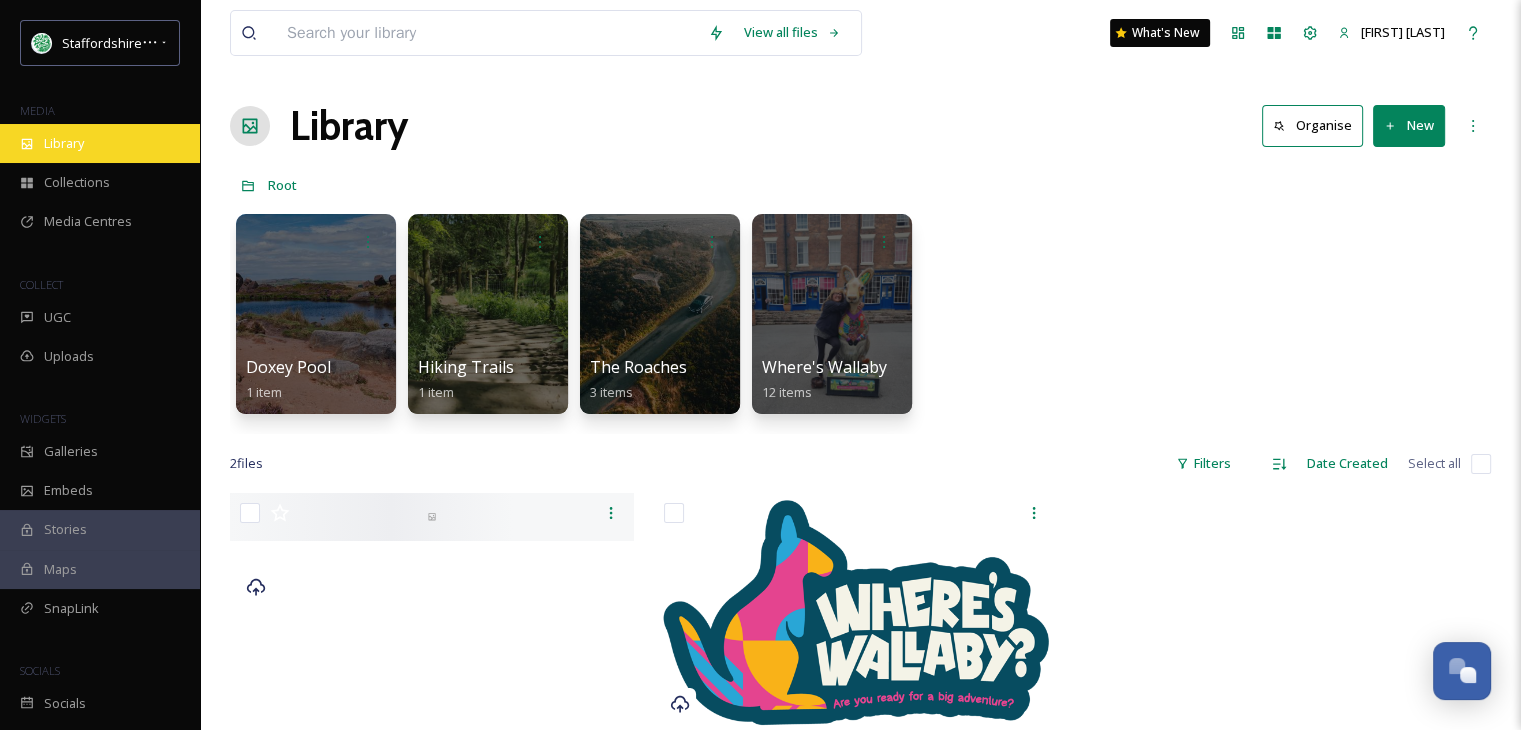 click on "Library" at bounding box center [64, 143] 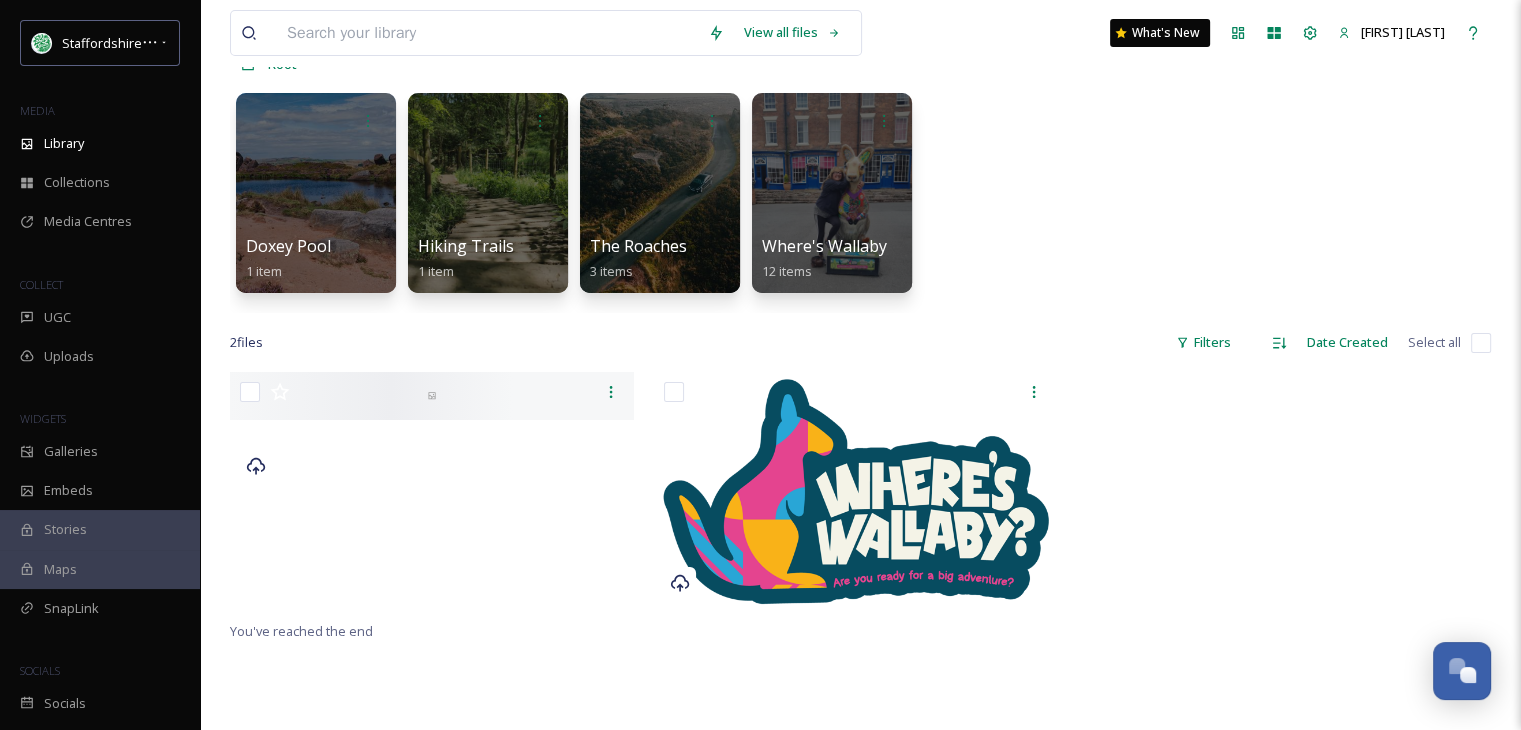 scroll, scrollTop: 100, scrollLeft: 0, axis: vertical 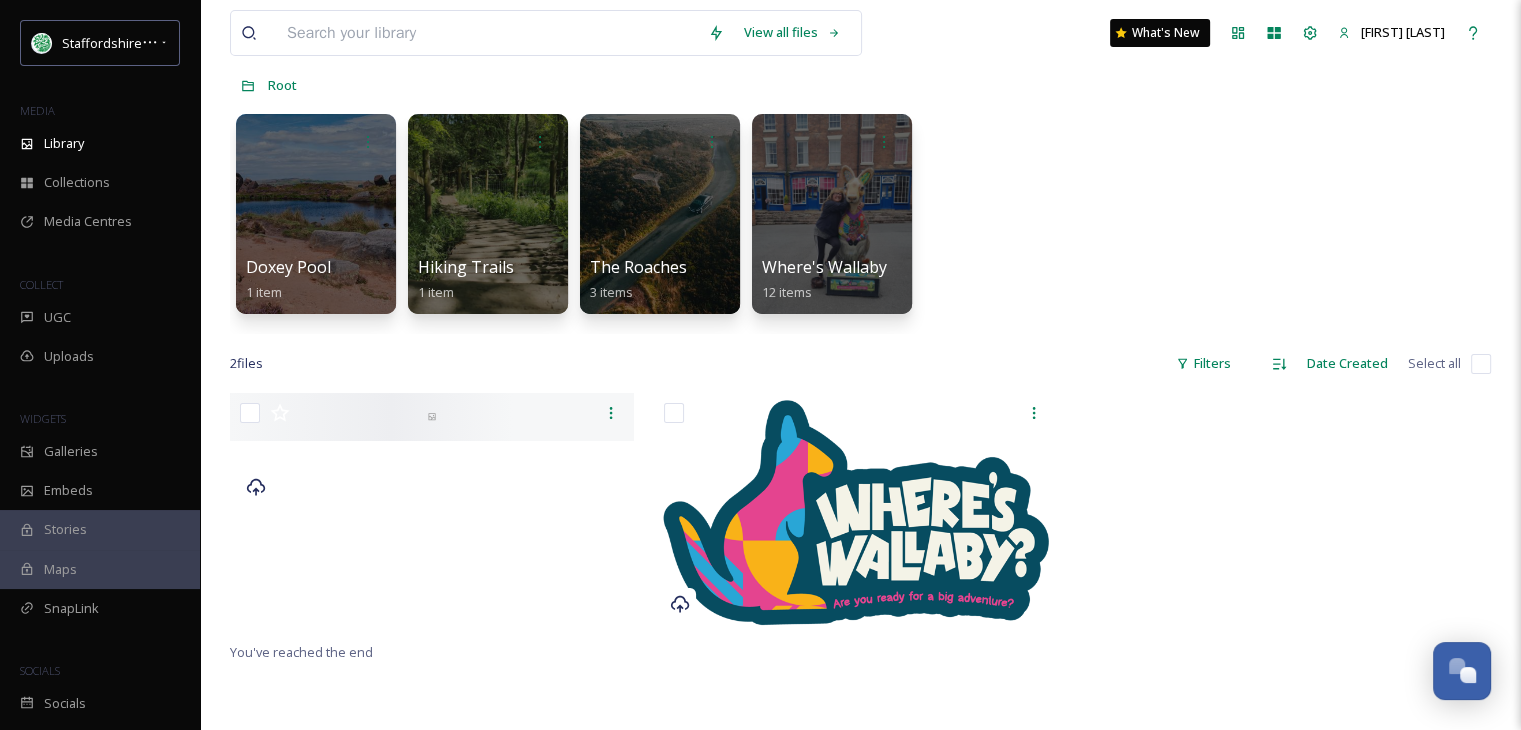 click at bounding box center [1284, 516] 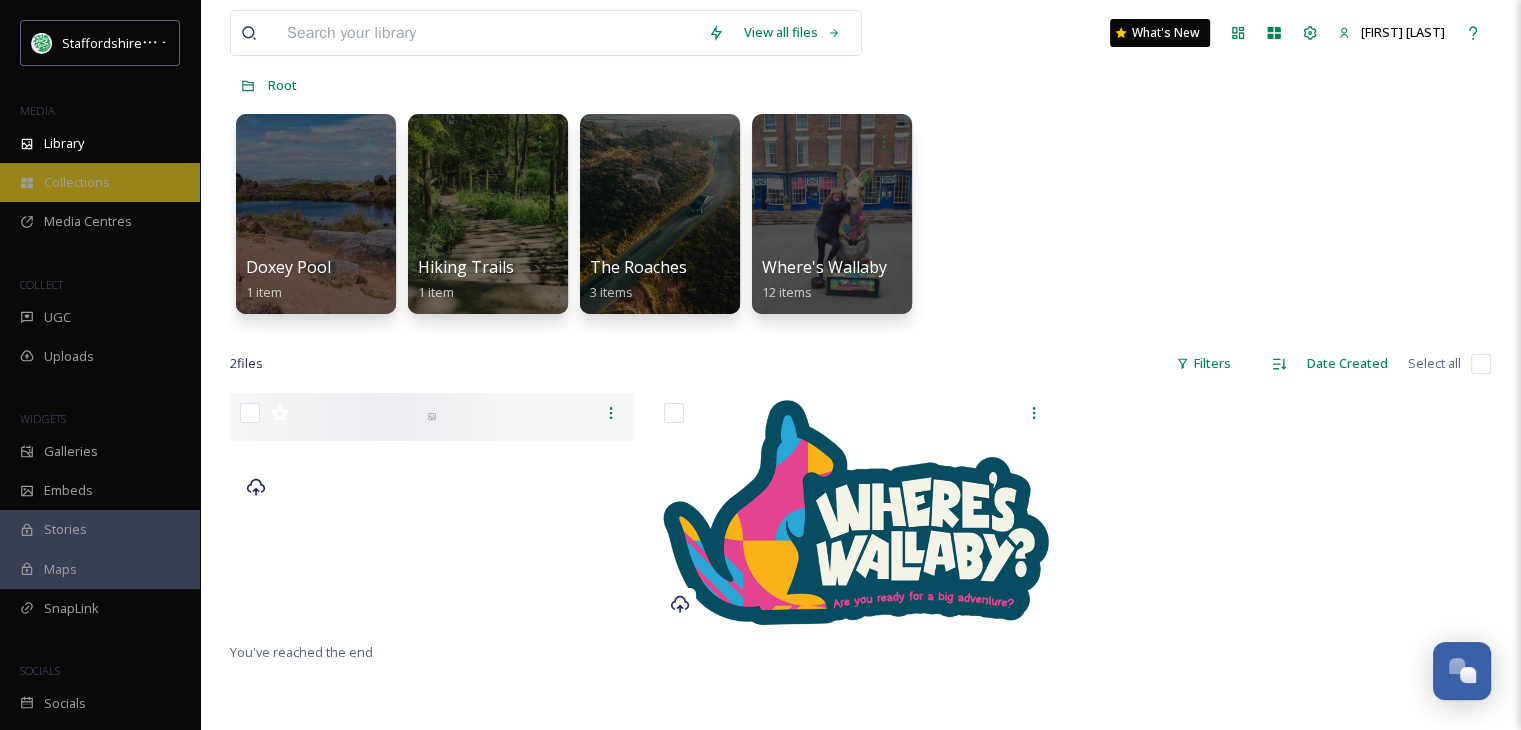 click on "Collections" at bounding box center (77, 182) 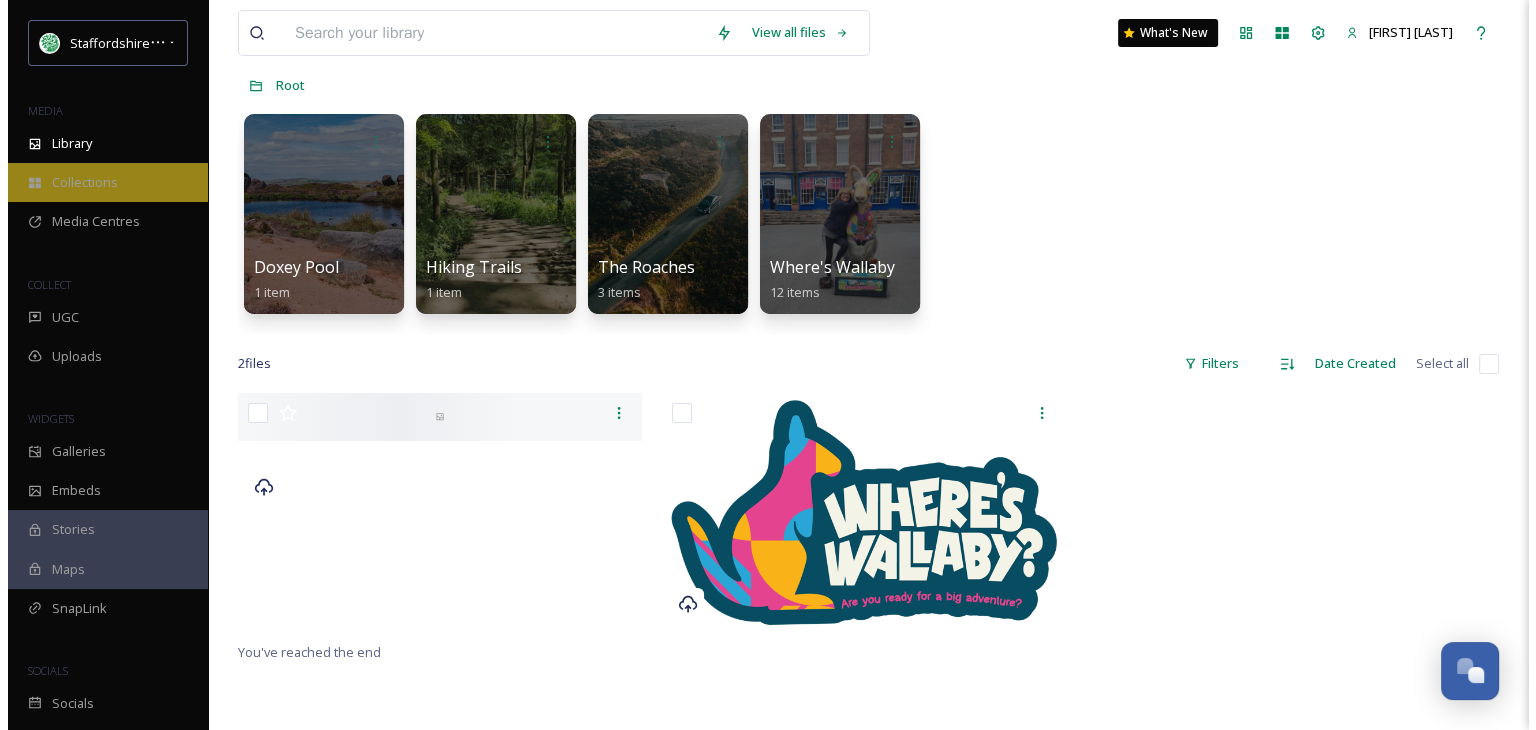 scroll, scrollTop: 0, scrollLeft: 0, axis: both 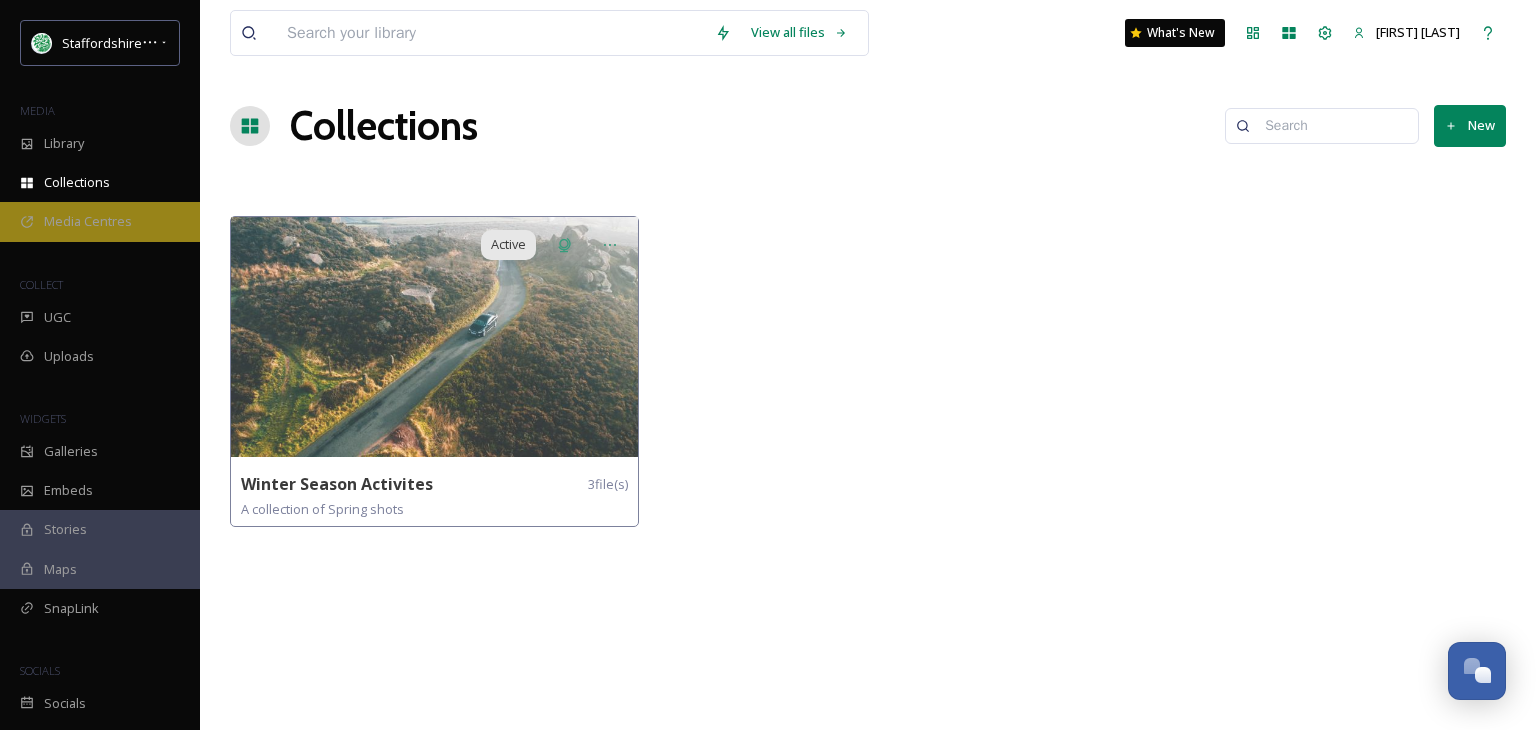 click on "Media Centres" at bounding box center [88, 221] 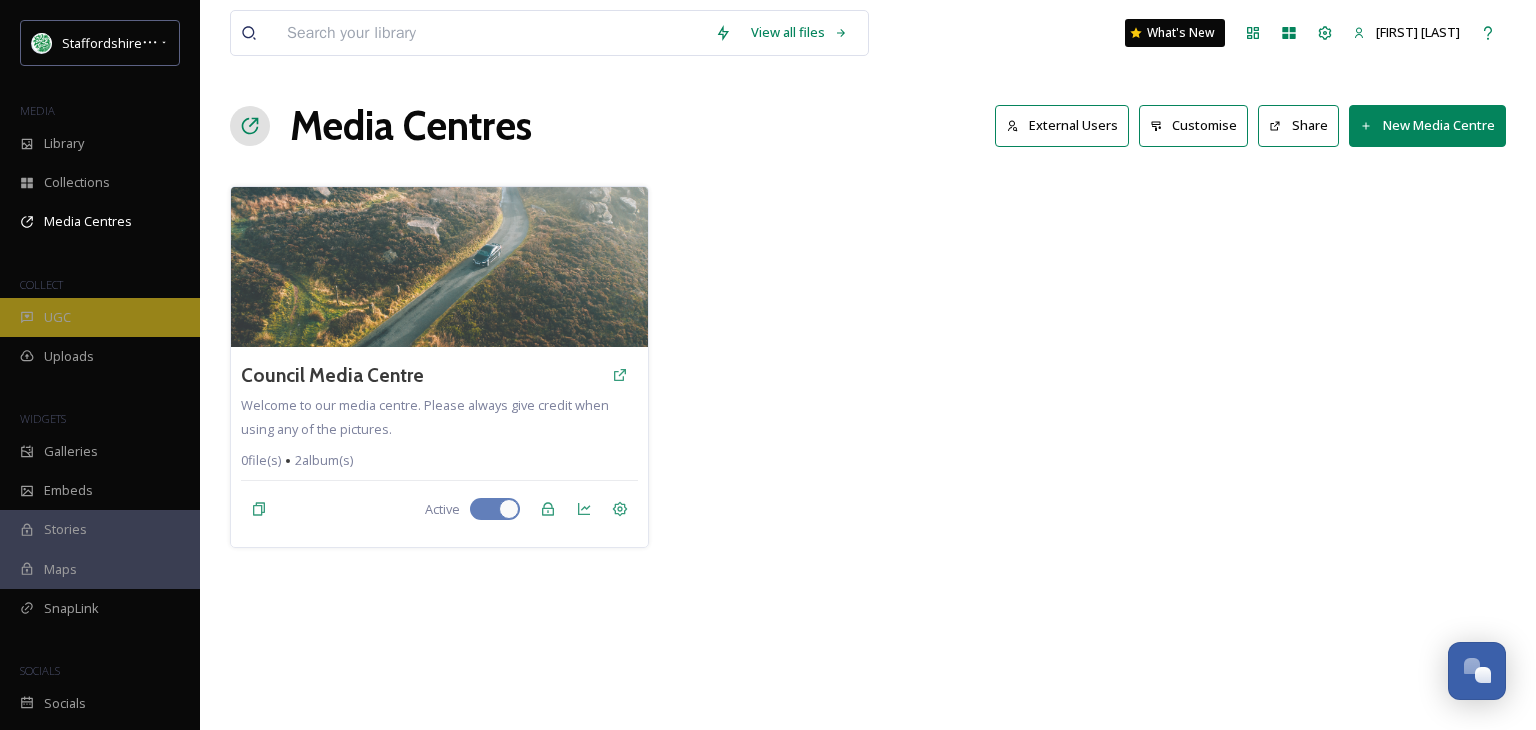 click on "UGC" at bounding box center (57, 317) 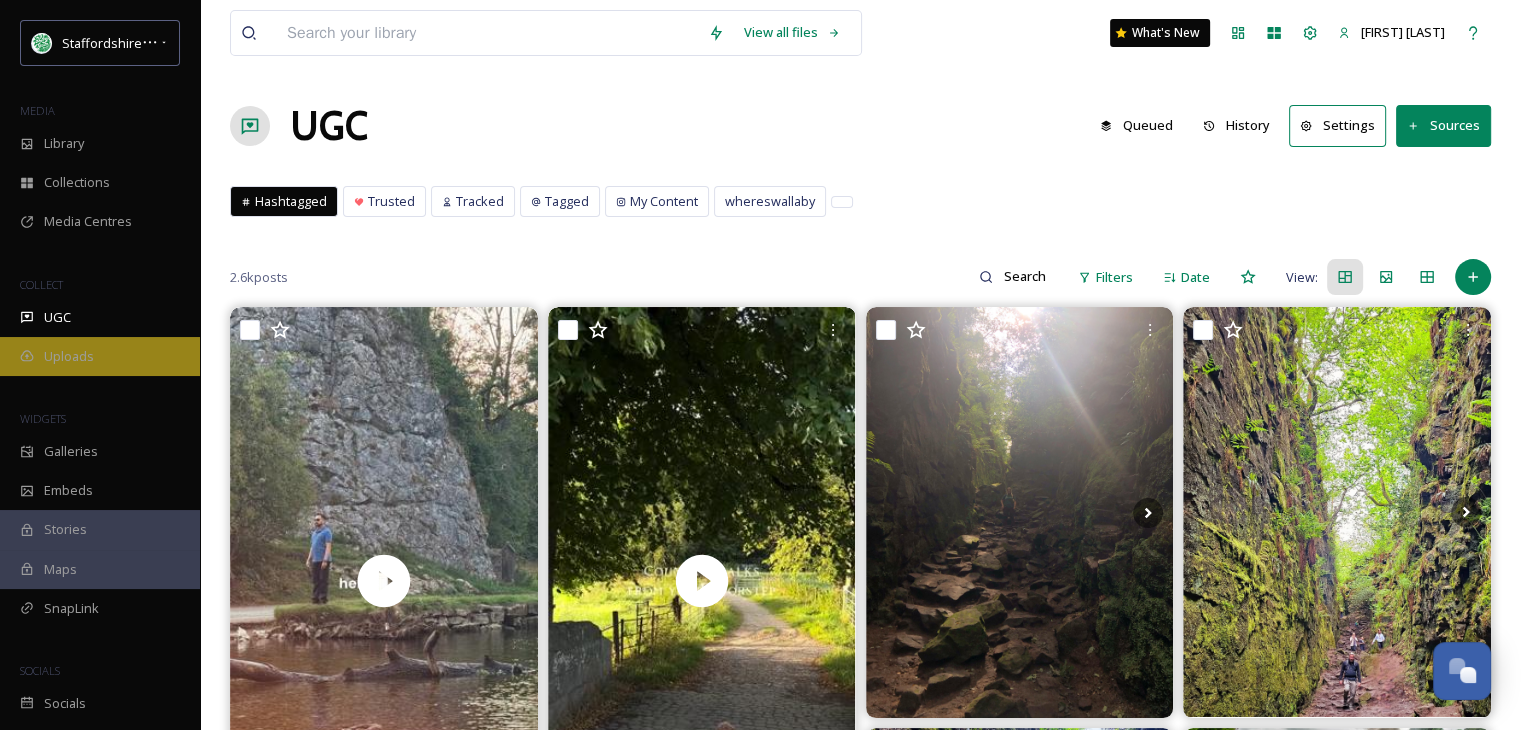 click on "Uploads" at bounding box center [69, 356] 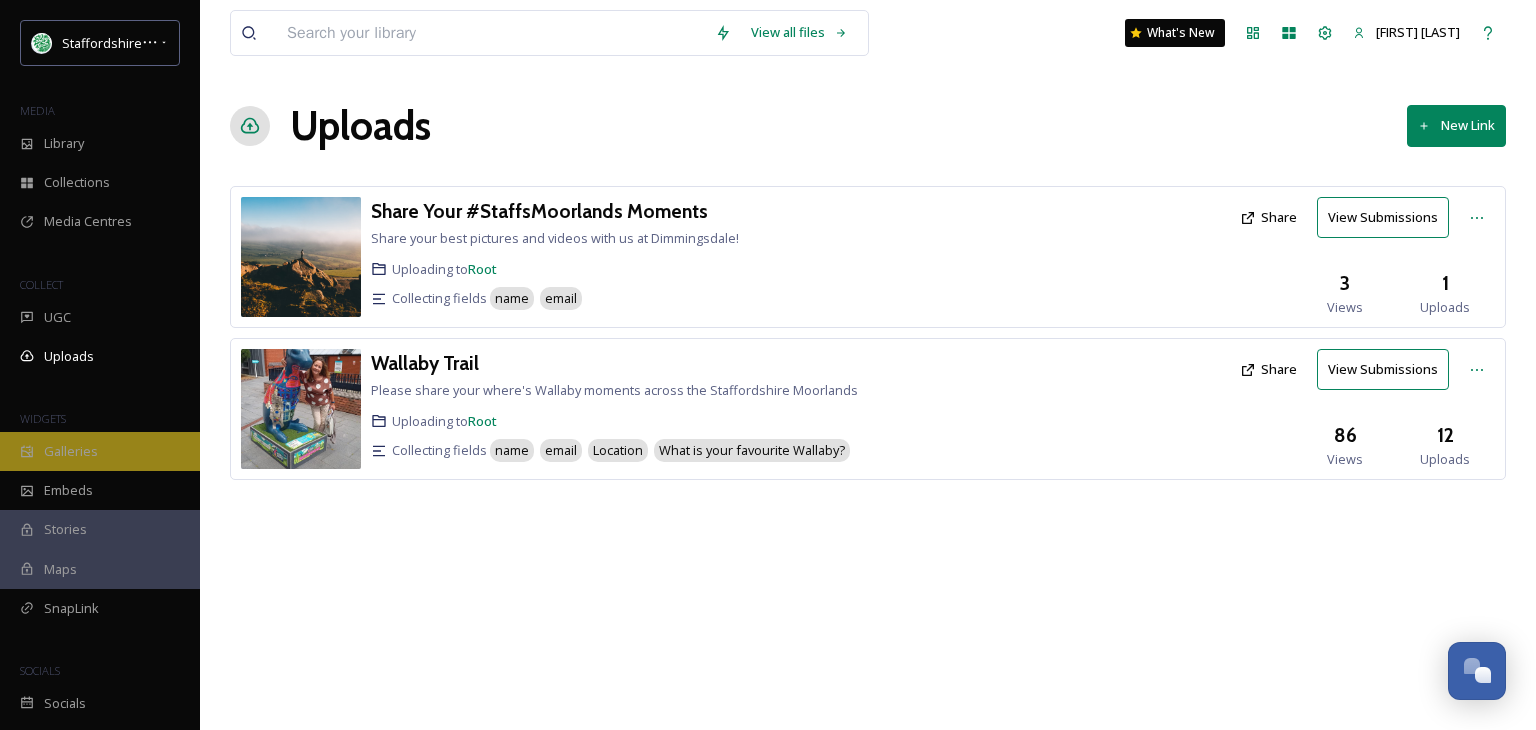 click on "Galleries" at bounding box center [71, 451] 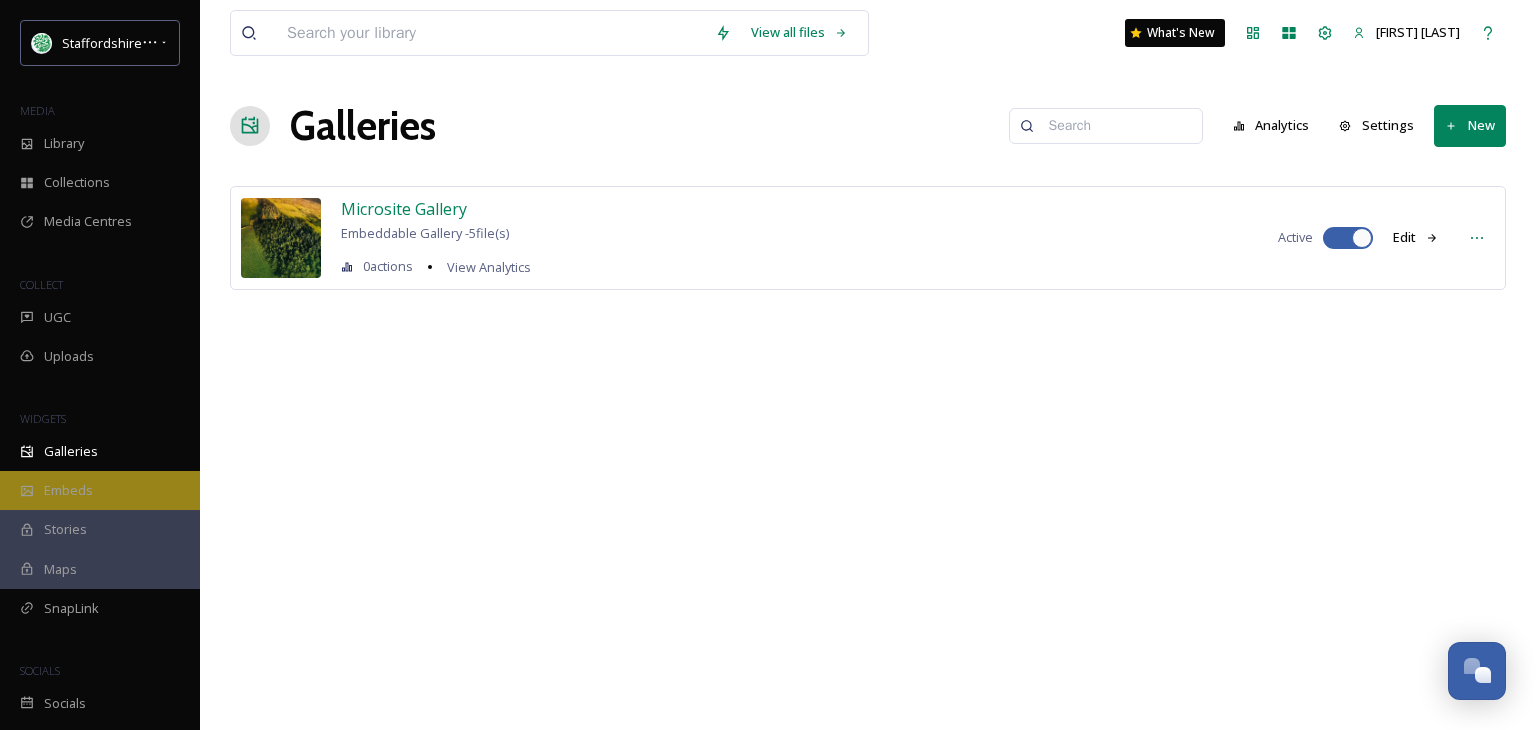 click on "Embeds" at bounding box center [68, 490] 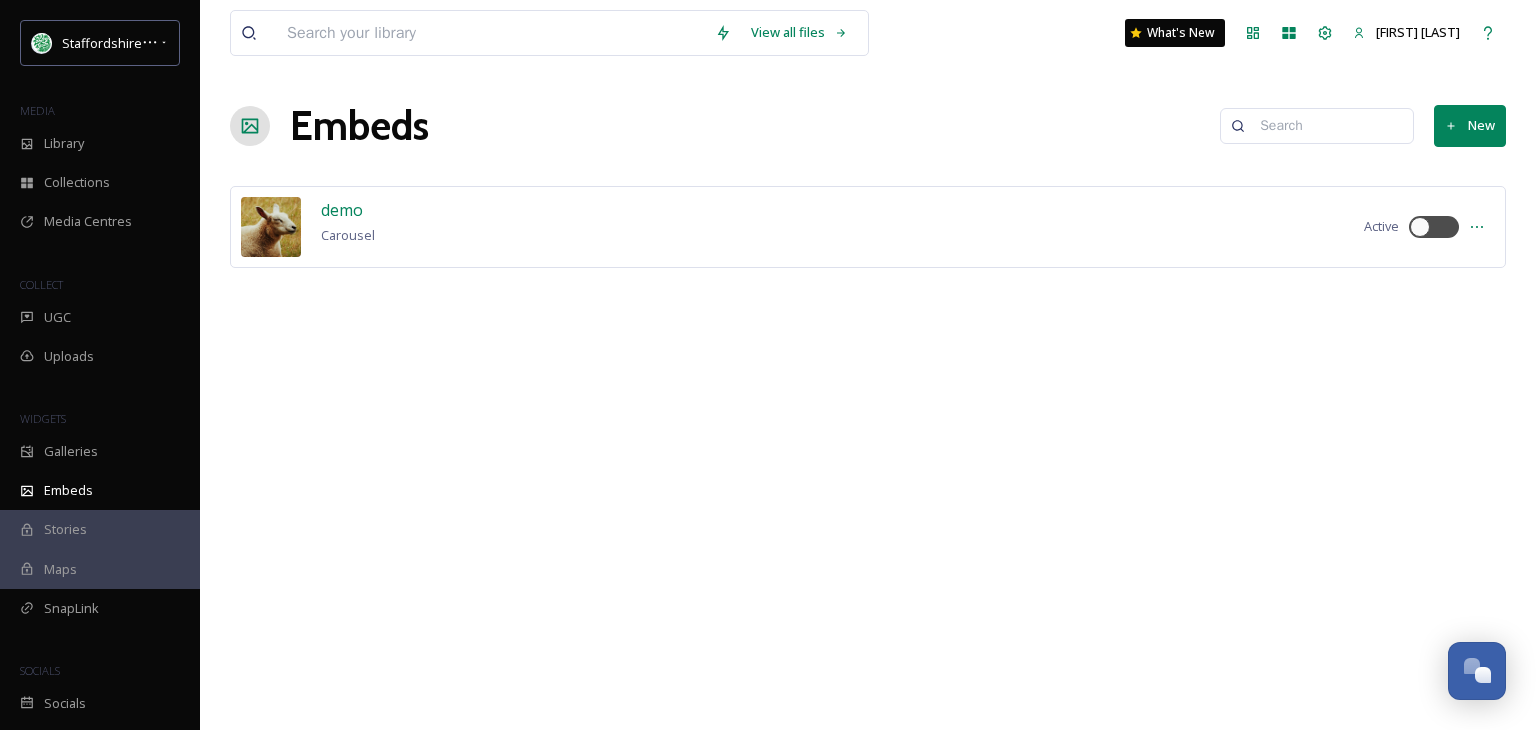 click on "Stories" at bounding box center (65, 529) 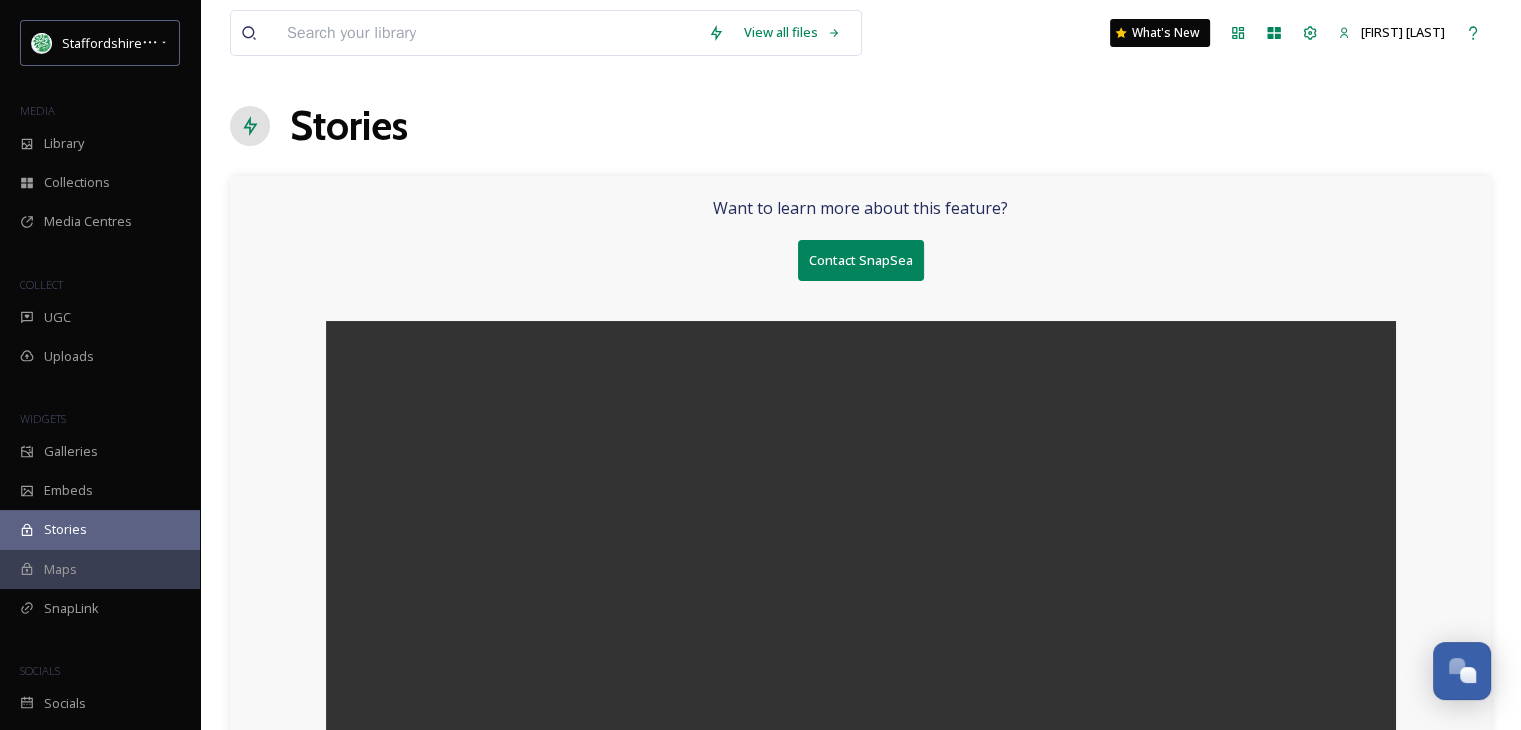 click on "Maps" at bounding box center [60, 569] 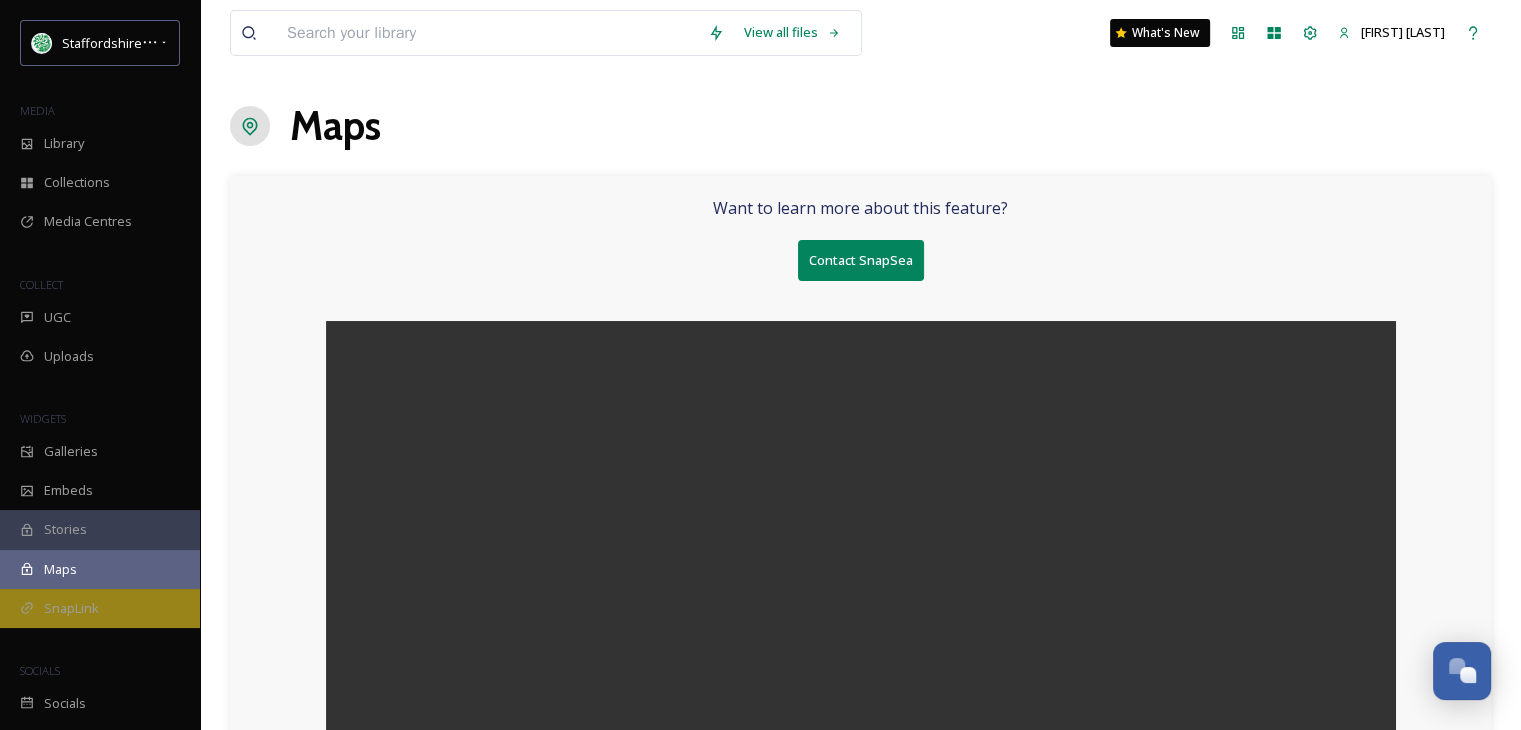 click on "SnapLink" at bounding box center [71, 608] 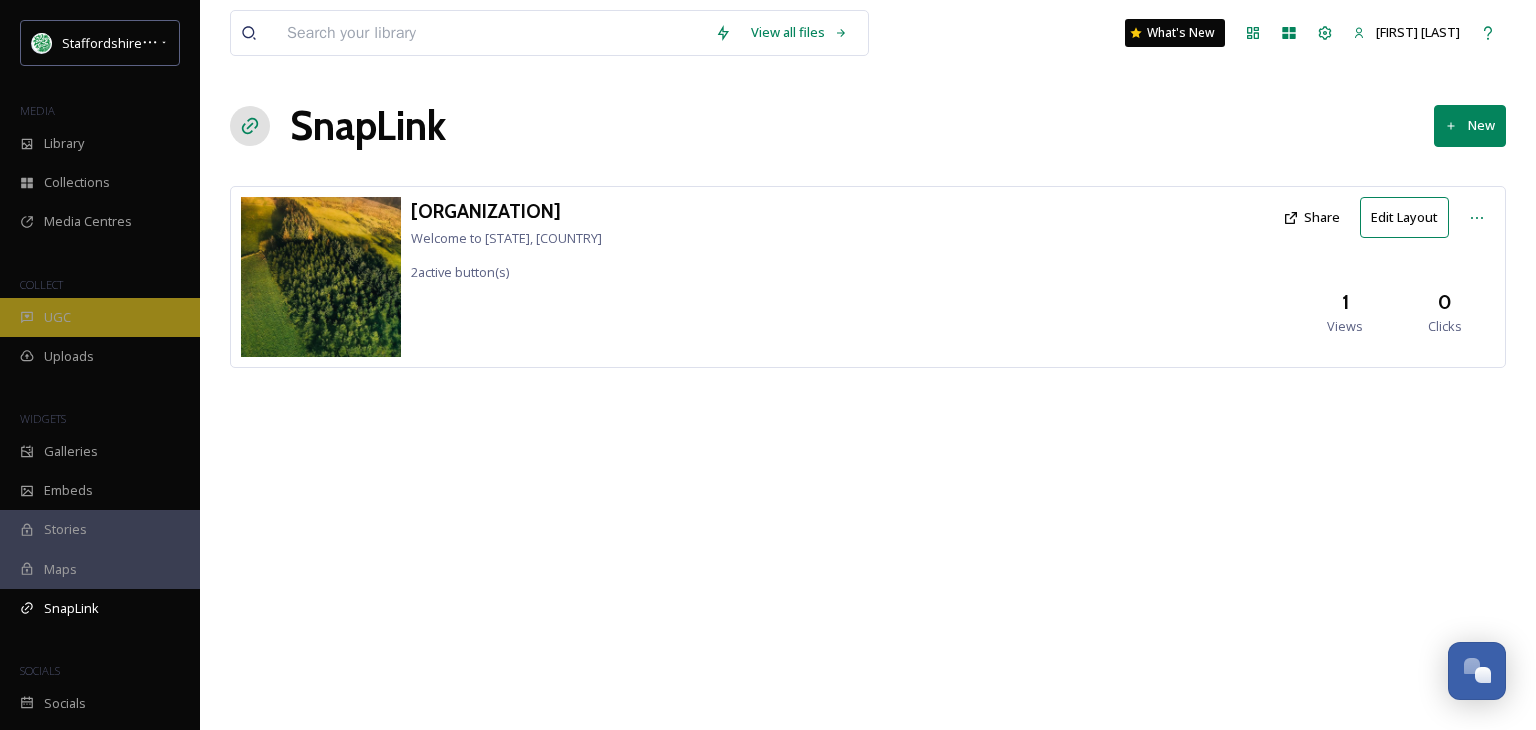 click on "UGC" at bounding box center [57, 317] 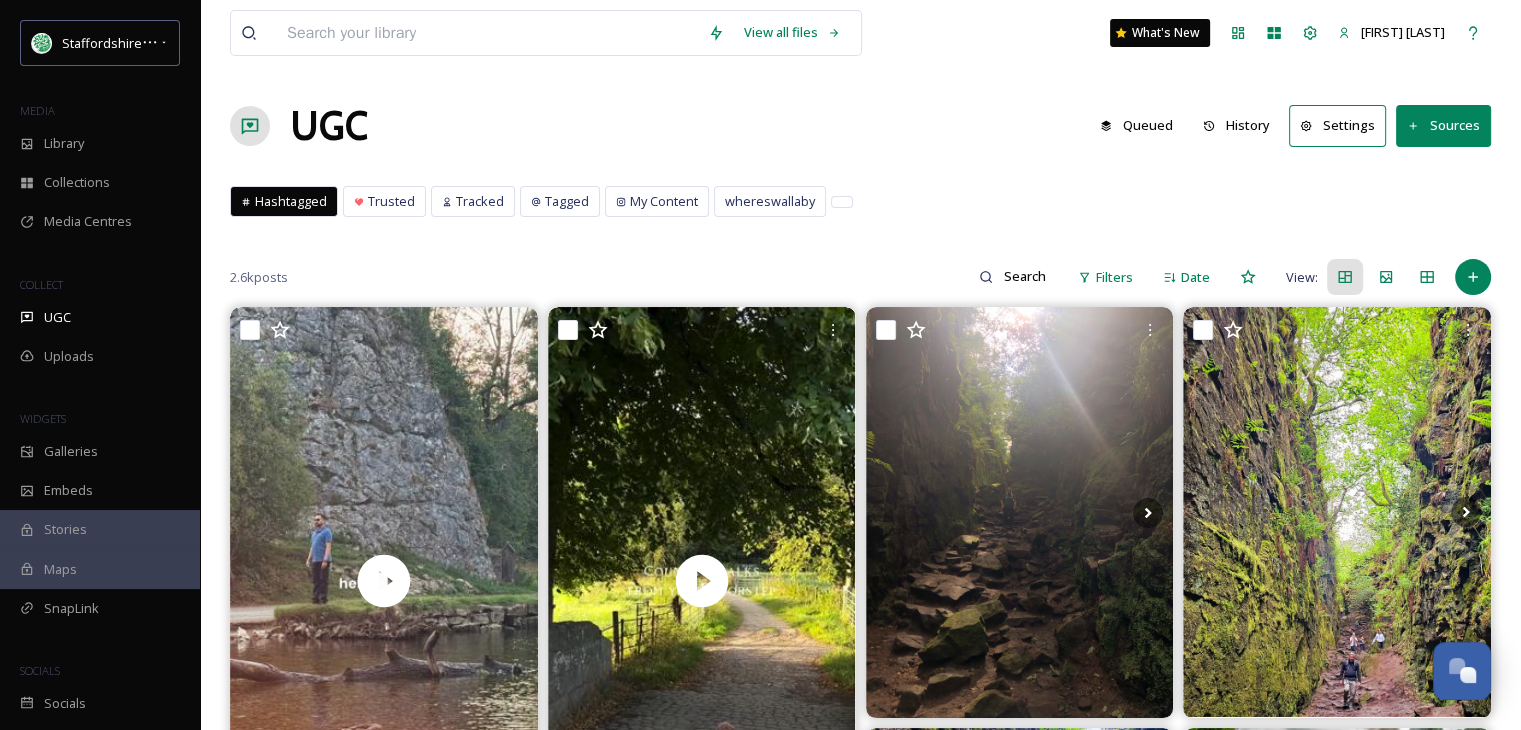 click on "History" at bounding box center (1236, 125) 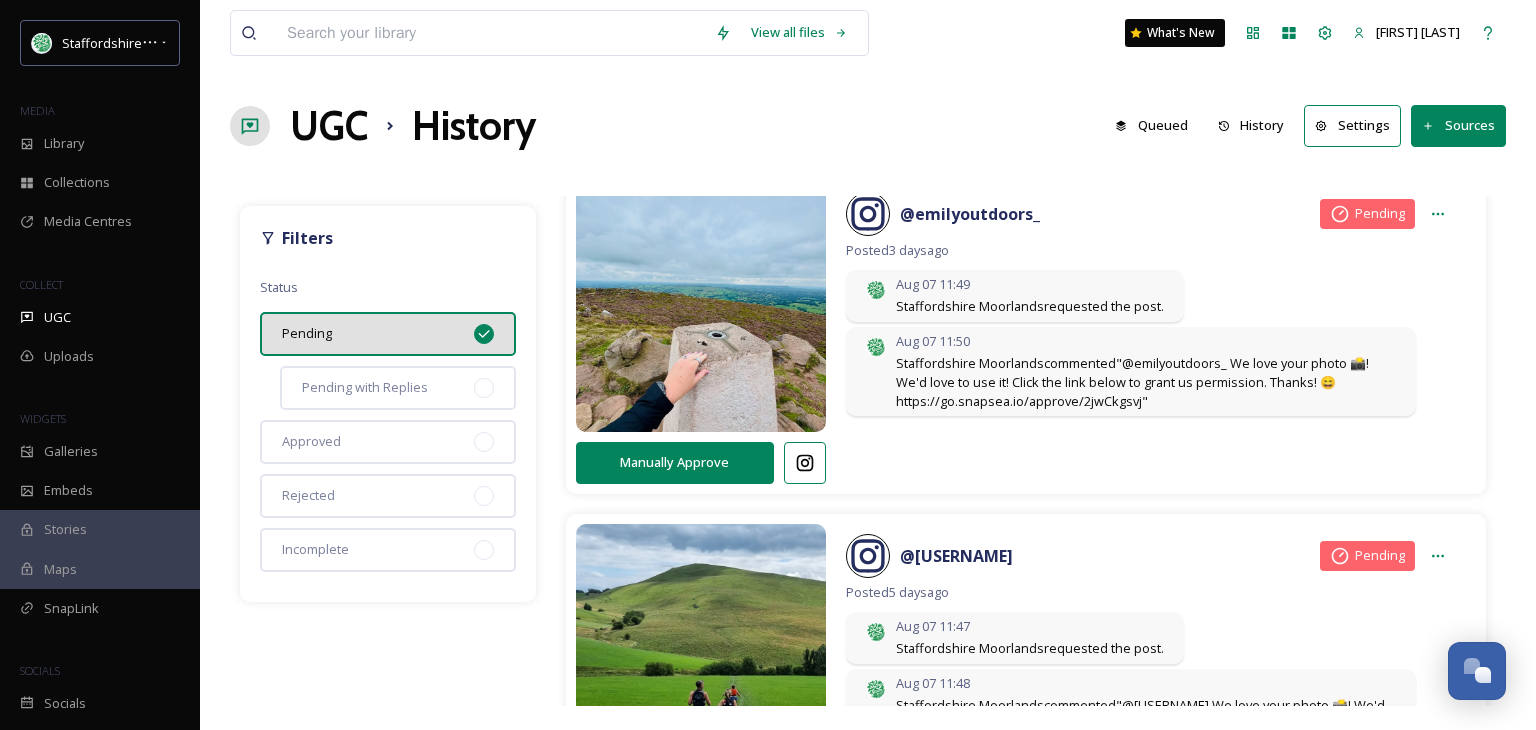 scroll, scrollTop: 0, scrollLeft: 0, axis: both 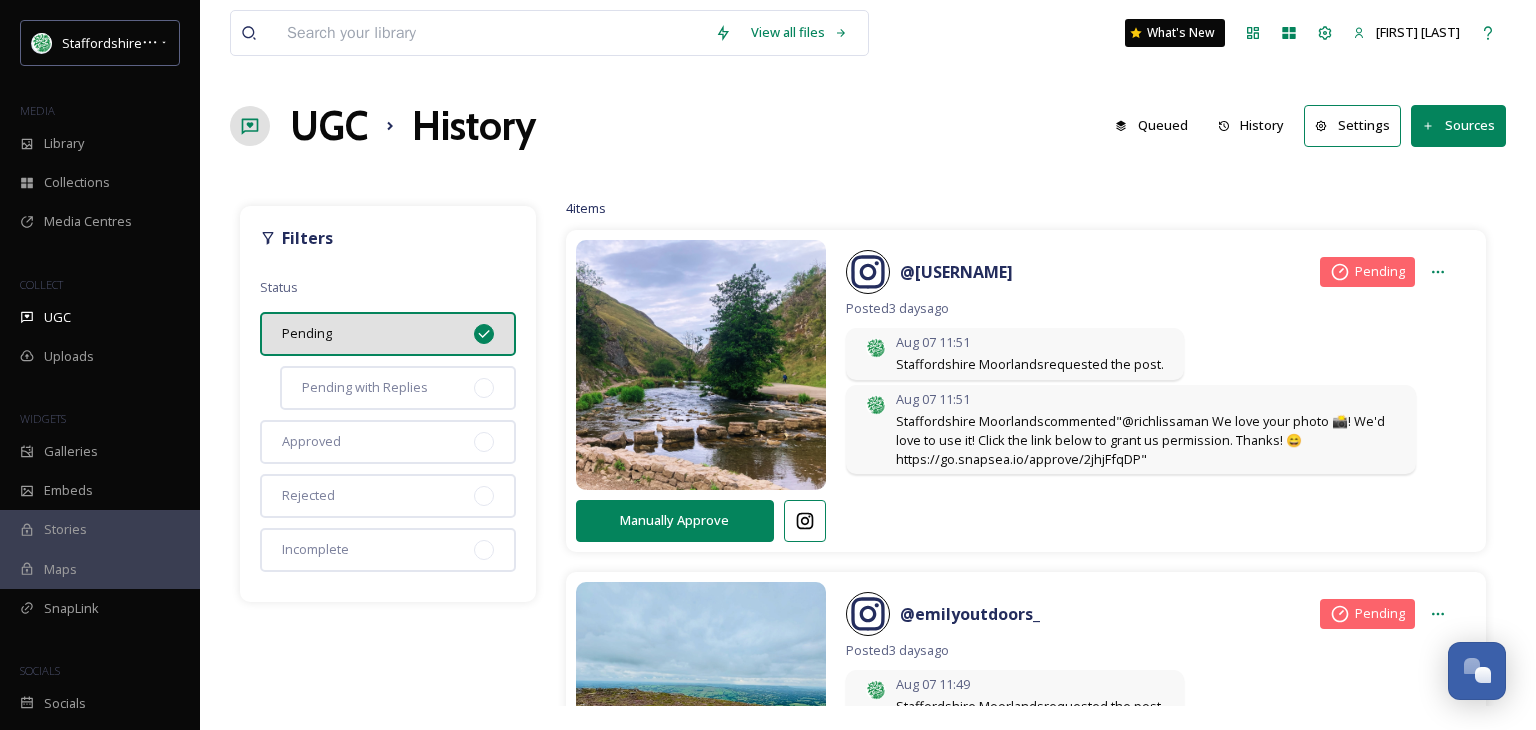 click on "UGC History Queued History Settings Sources" at bounding box center [868, 126] 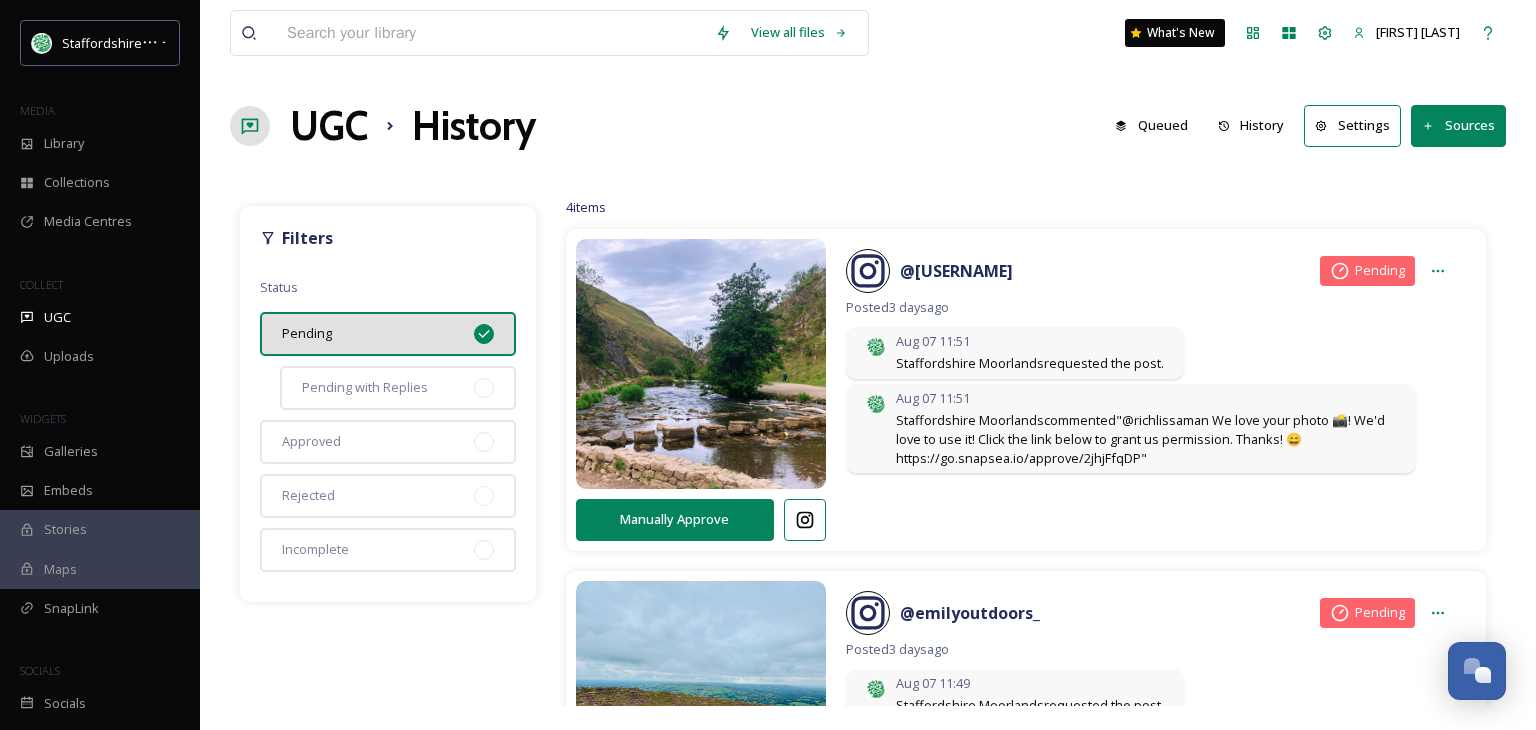 scroll, scrollTop: 0, scrollLeft: 0, axis: both 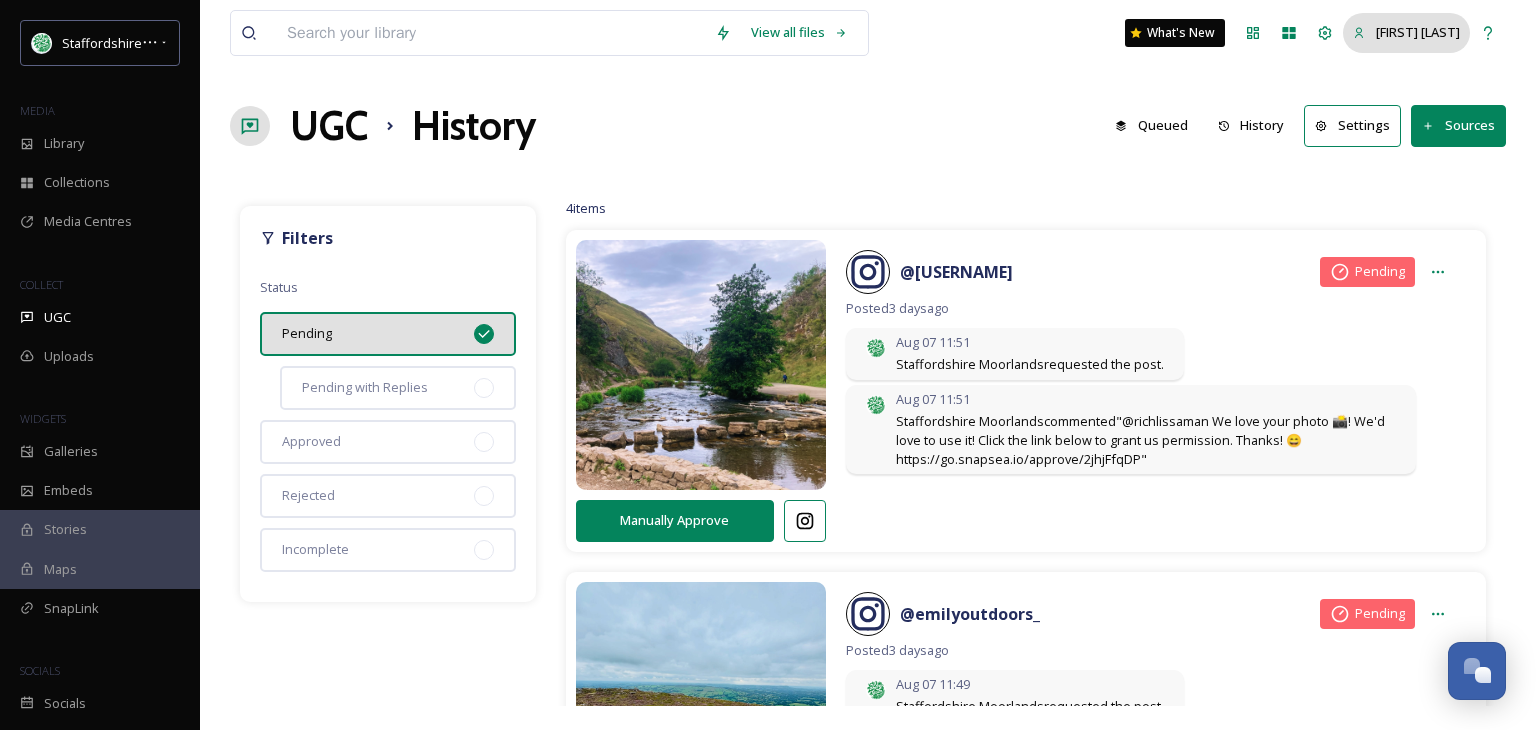 click on "[FIRST] [LAST]" at bounding box center [1418, 32] 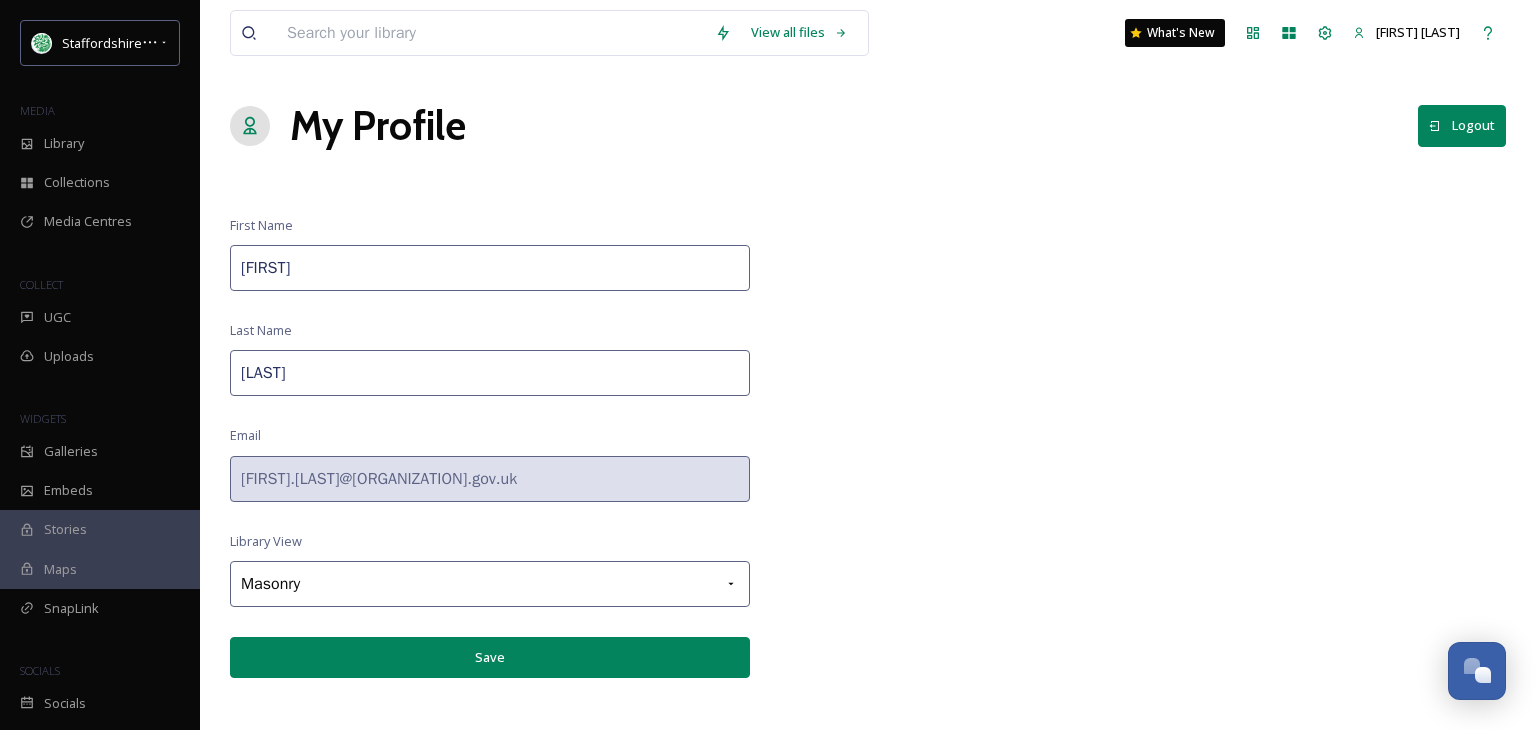 click on "Logout" at bounding box center (1462, 125) 